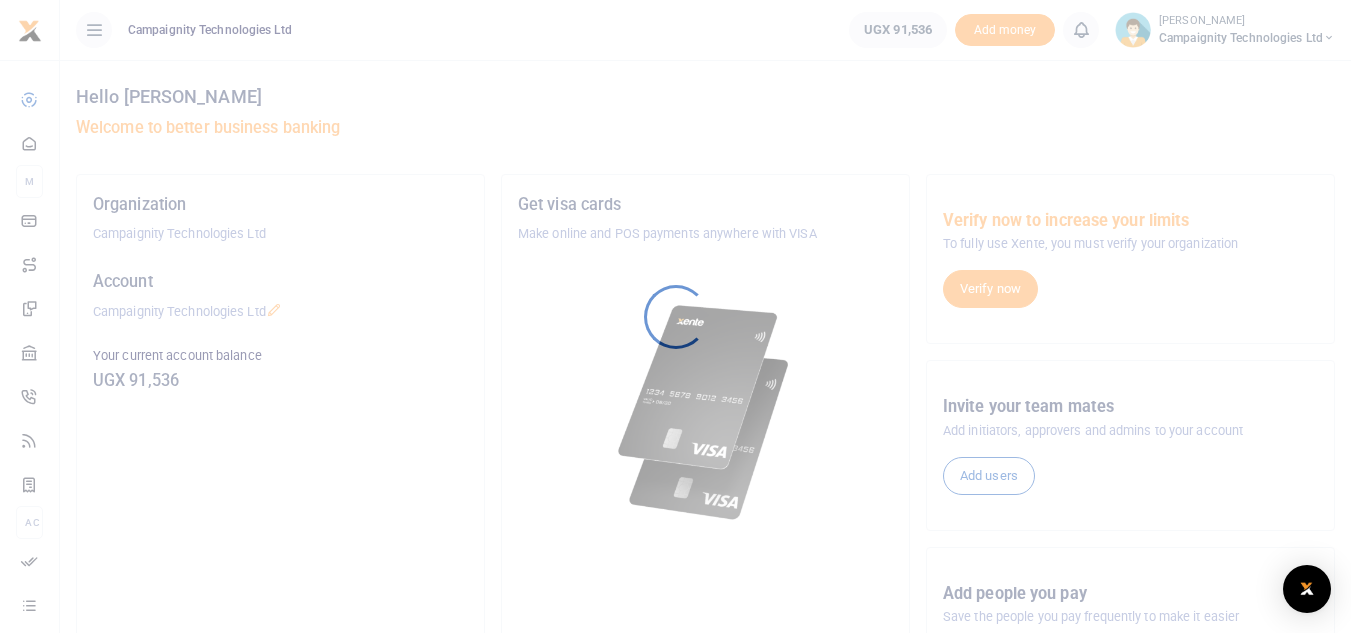 scroll, scrollTop: 0, scrollLeft: 0, axis: both 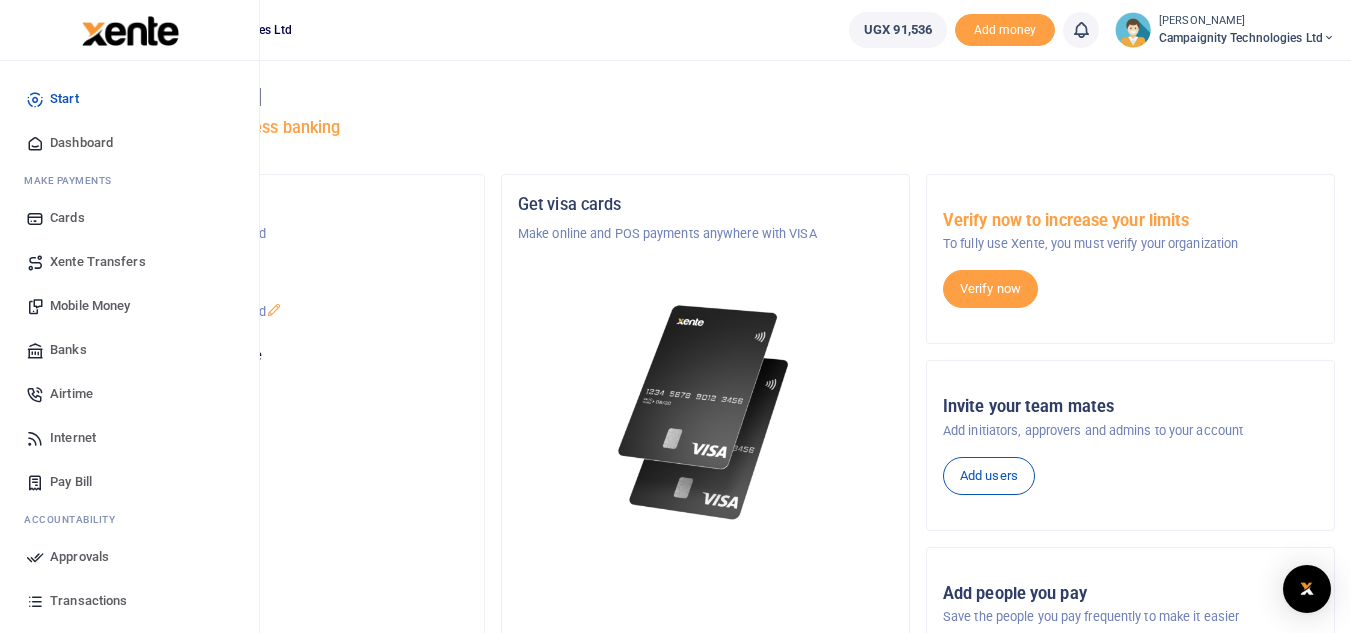 click on "Mobile Money" at bounding box center [90, 306] 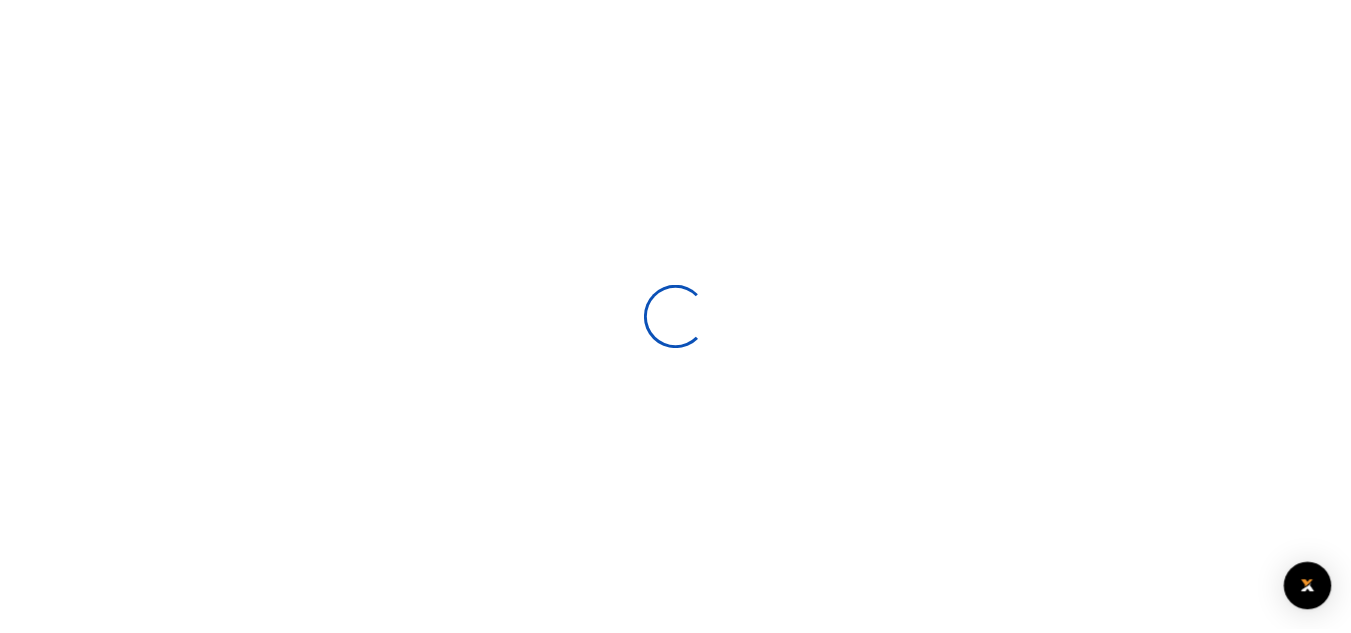 scroll, scrollTop: 0, scrollLeft: 0, axis: both 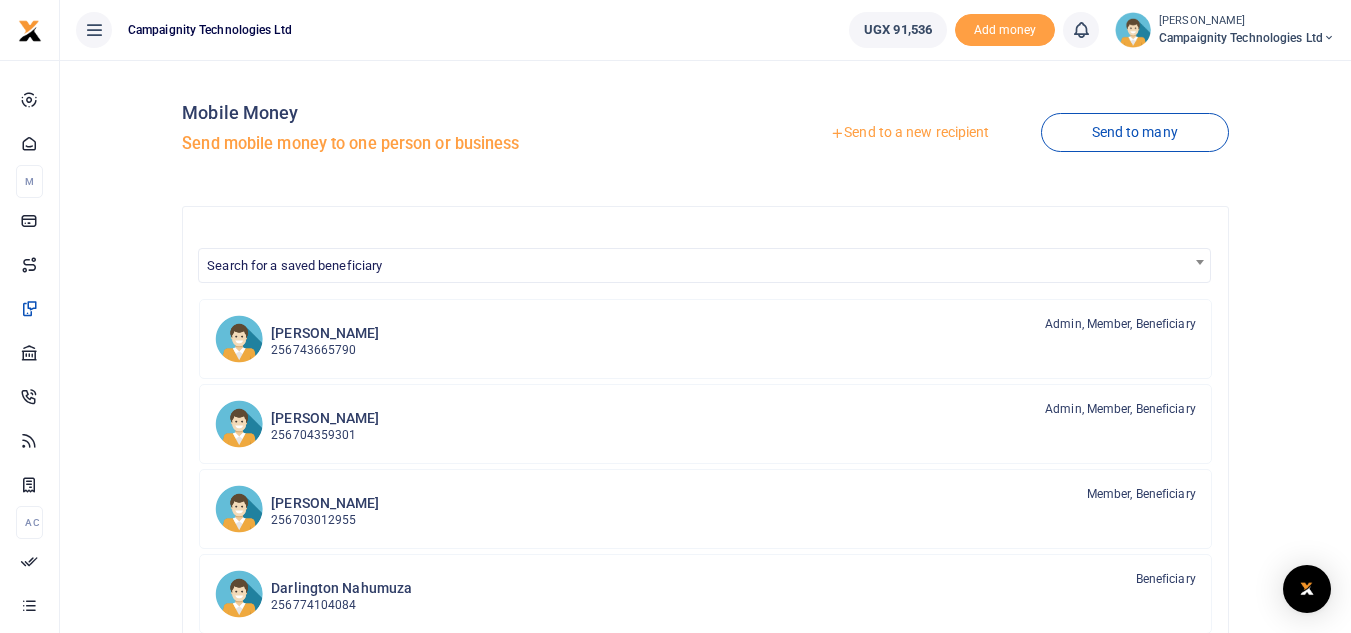 click on "Send to a new recipient" at bounding box center [909, 133] 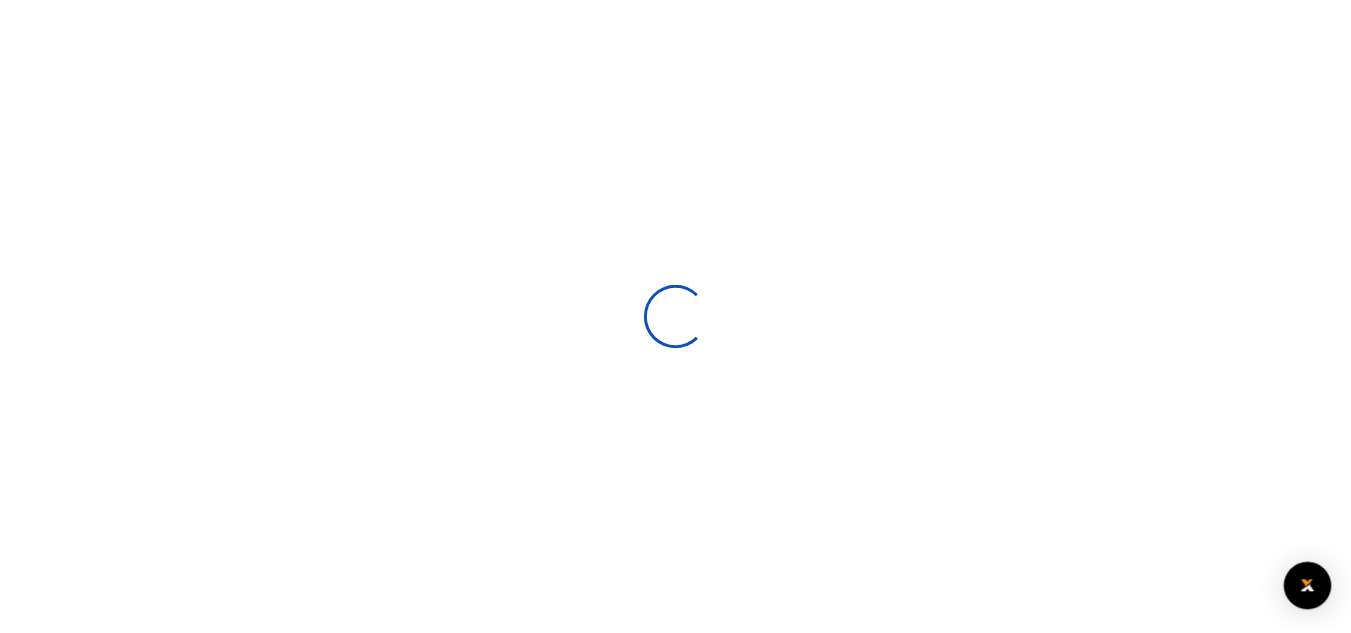 scroll, scrollTop: 0, scrollLeft: 0, axis: both 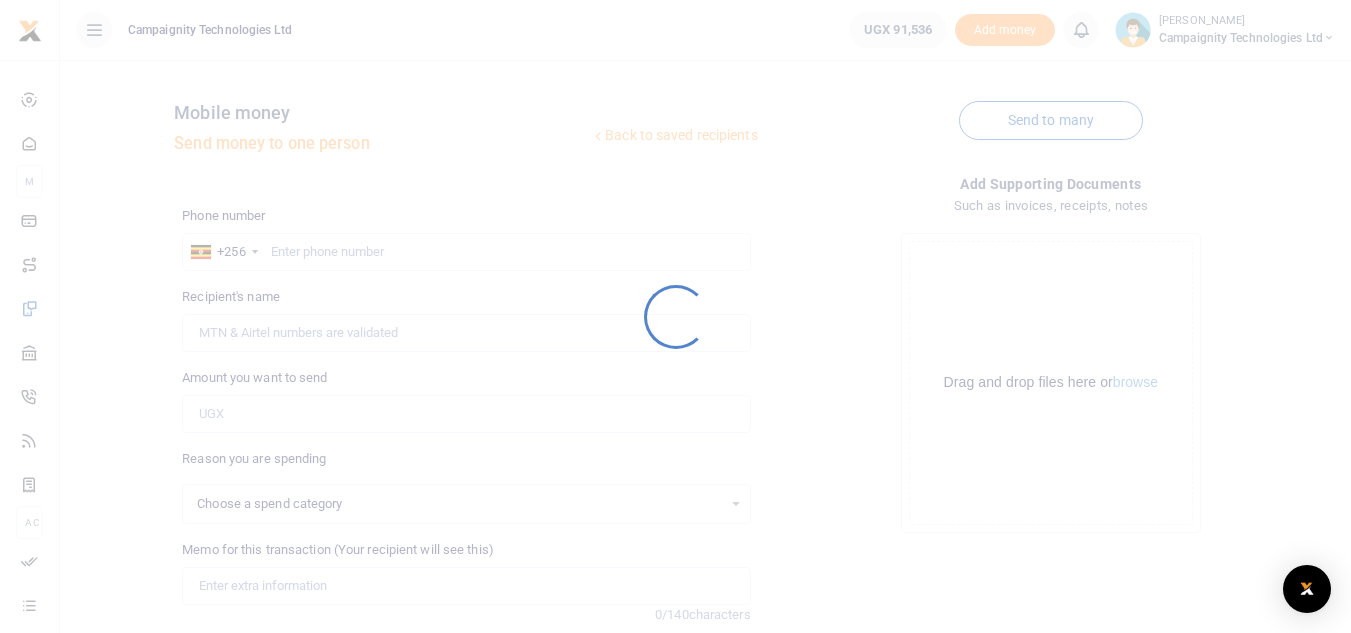 select 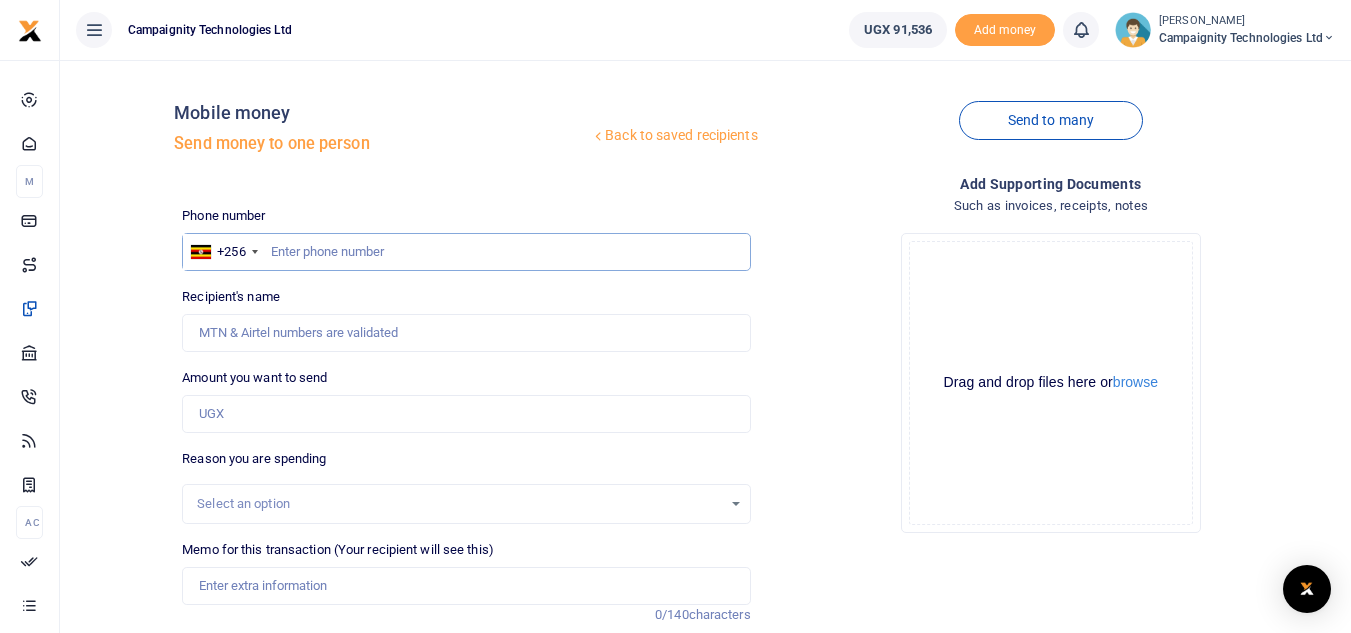 click at bounding box center (466, 252) 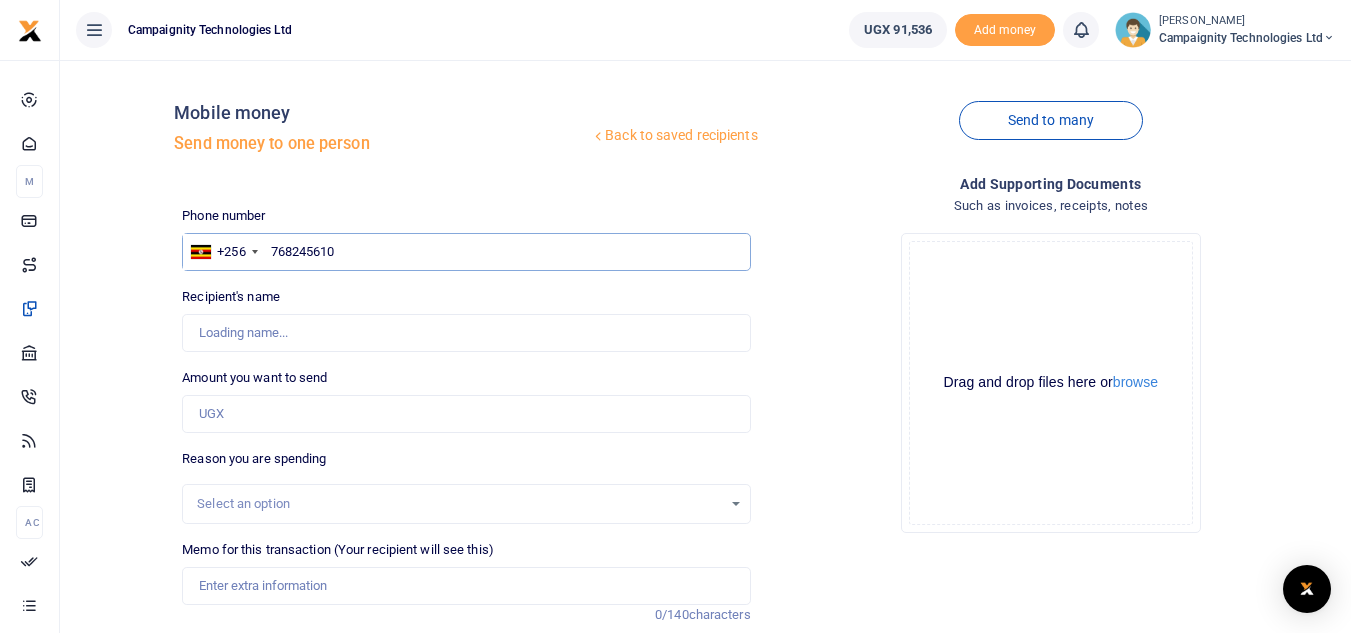 type on "Edrine Tasiwuka" 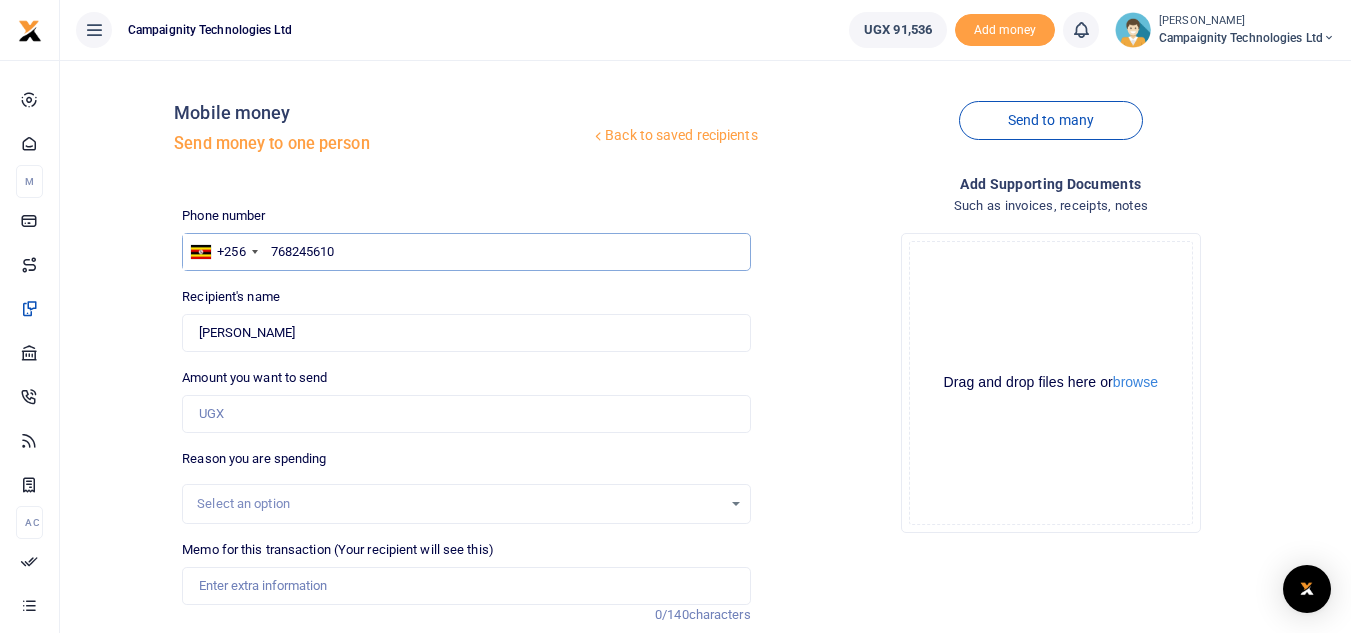 type on "768245610" 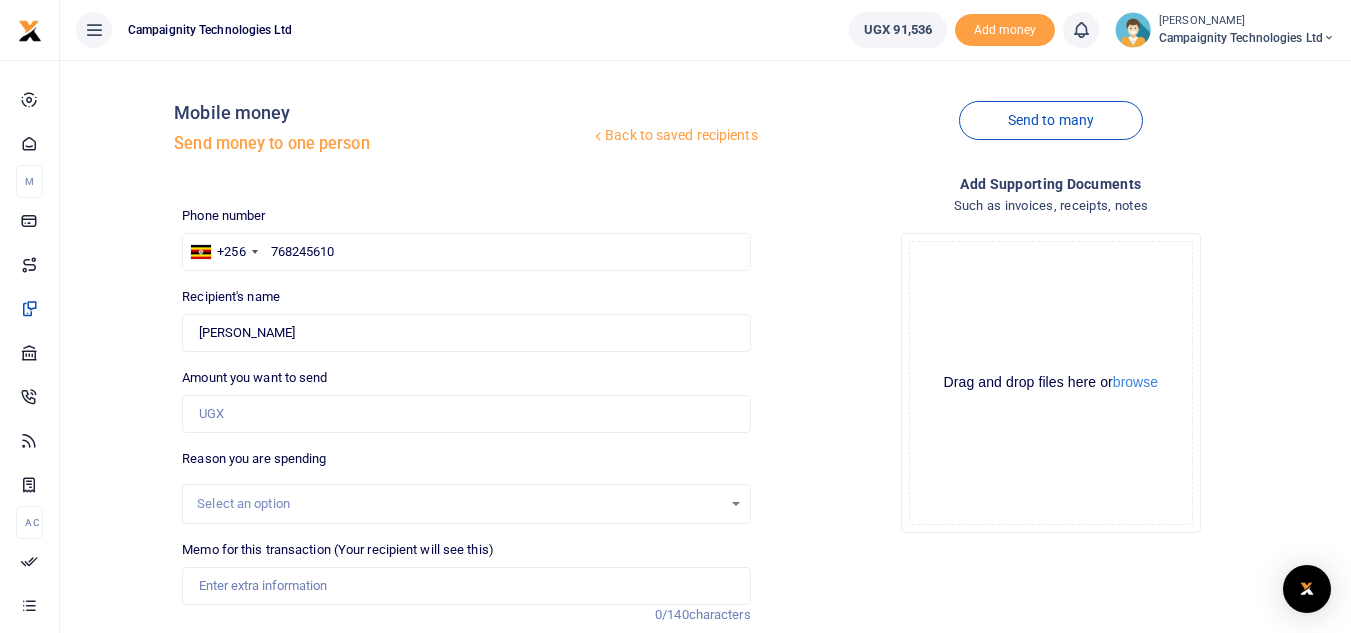 click on "Amount you want to send
Amount is required." at bounding box center (466, 400) 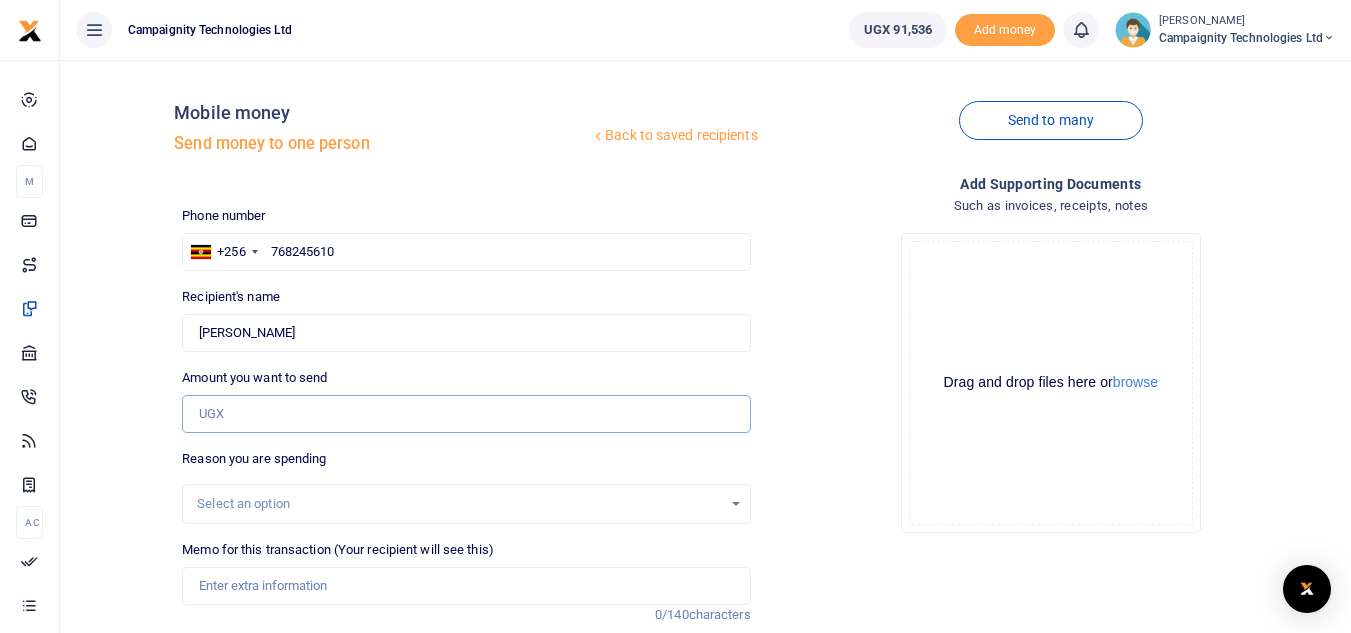 click on "Amount you want to send" at bounding box center [466, 414] 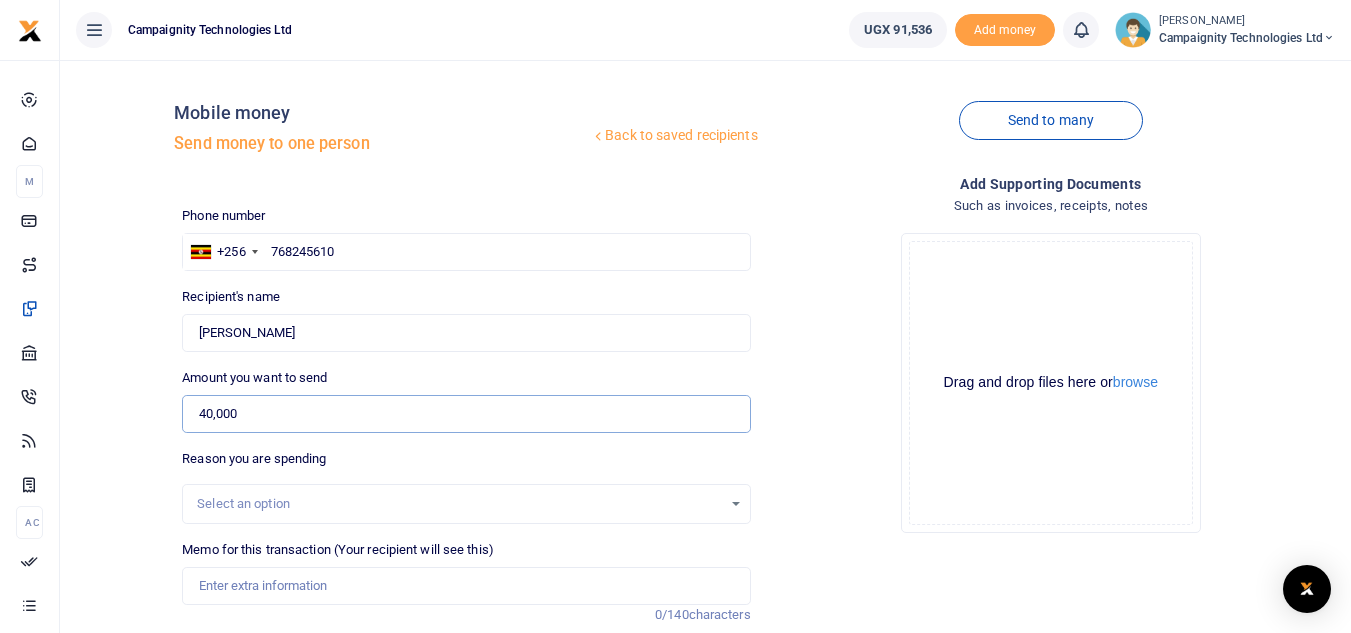 scroll, scrollTop: 233, scrollLeft: 0, axis: vertical 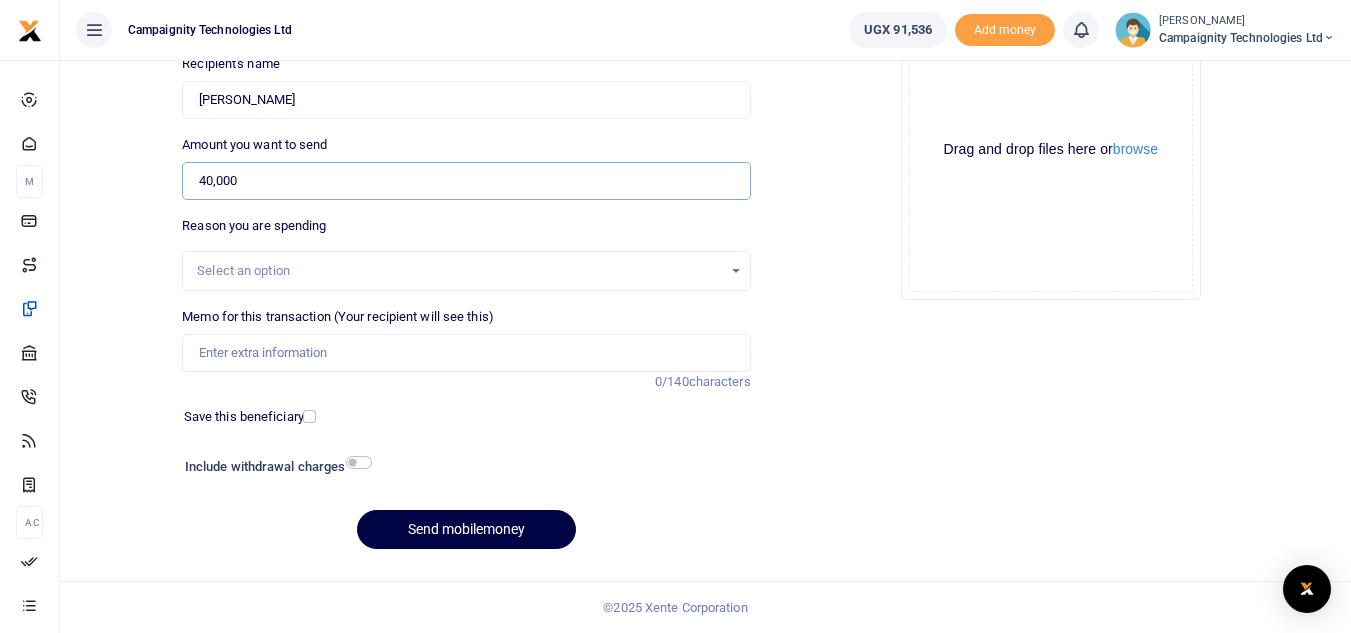 type on "40,000" 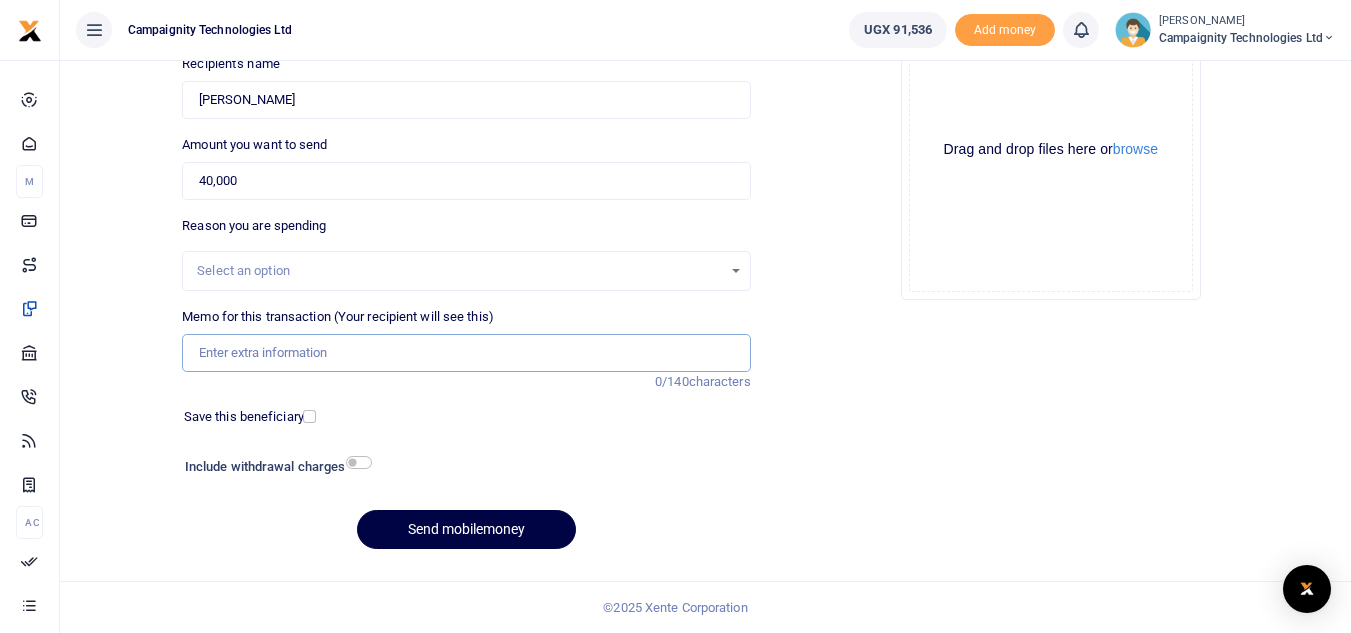 click on "Memo for this transaction (Your recipient will see this)" at bounding box center (466, 353) 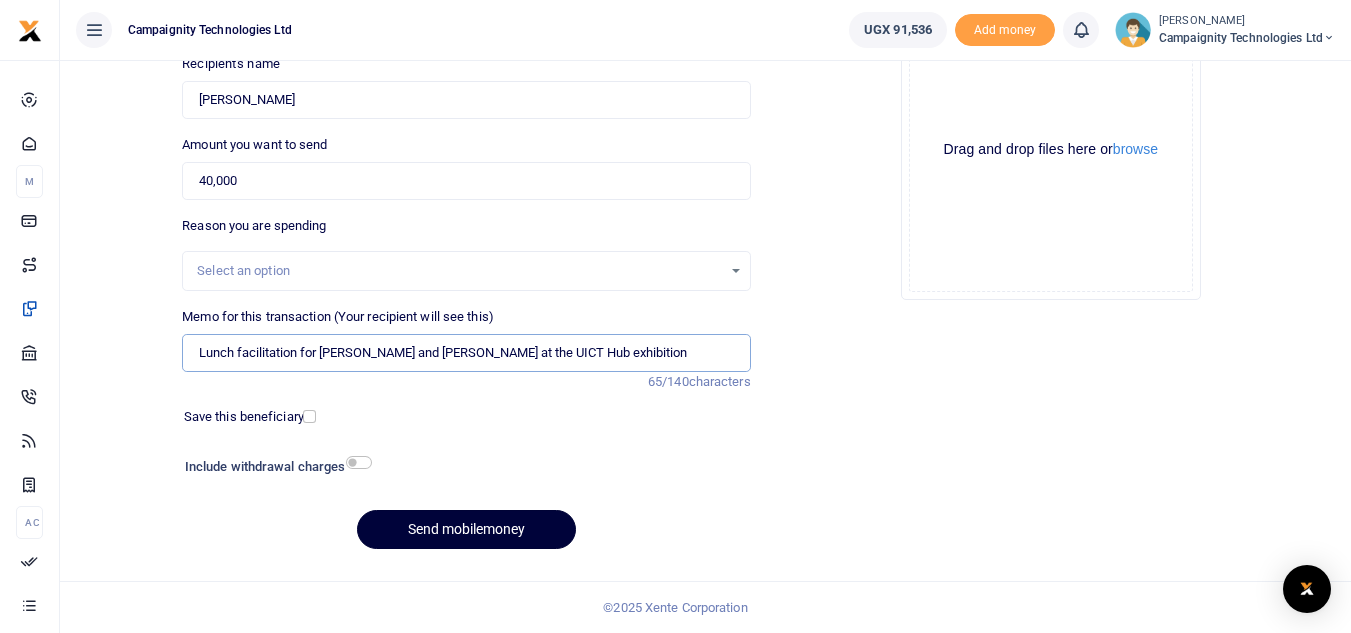 type on "Lunch facilitation for [PERSON_NAME] and [PERSON_NAME] at the UICT Hub exhibition" 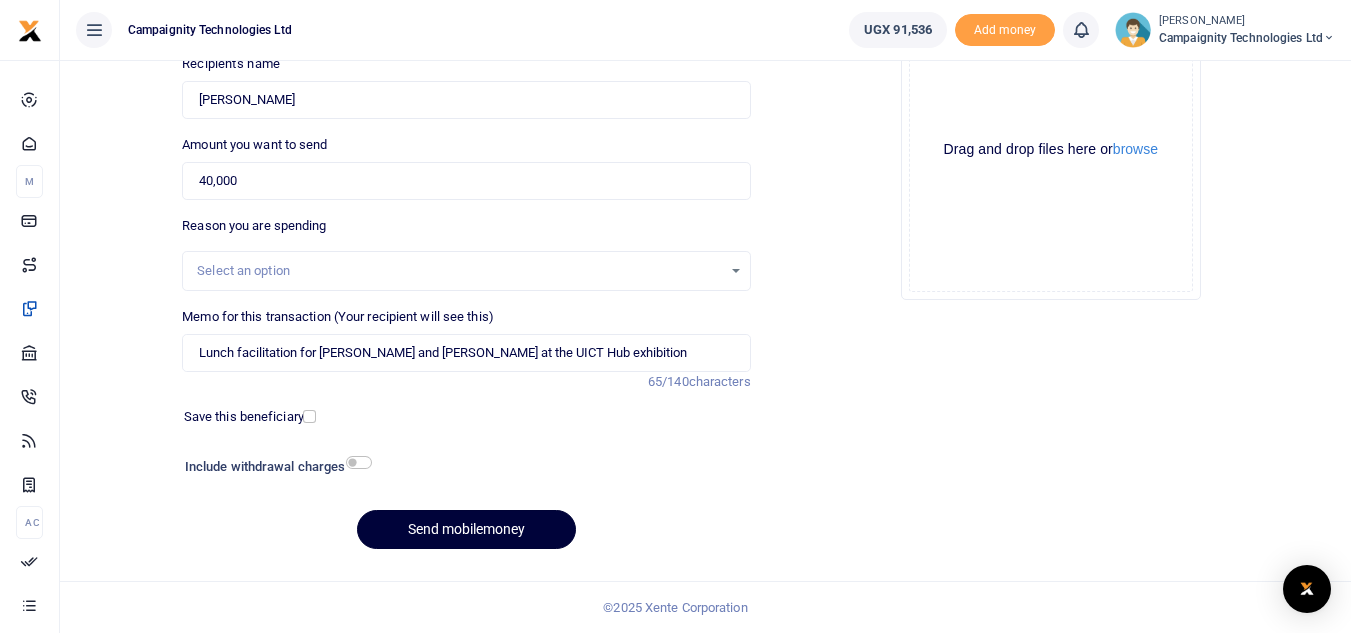 click on "Send mobilemoney" at bounding box center [466, 529] 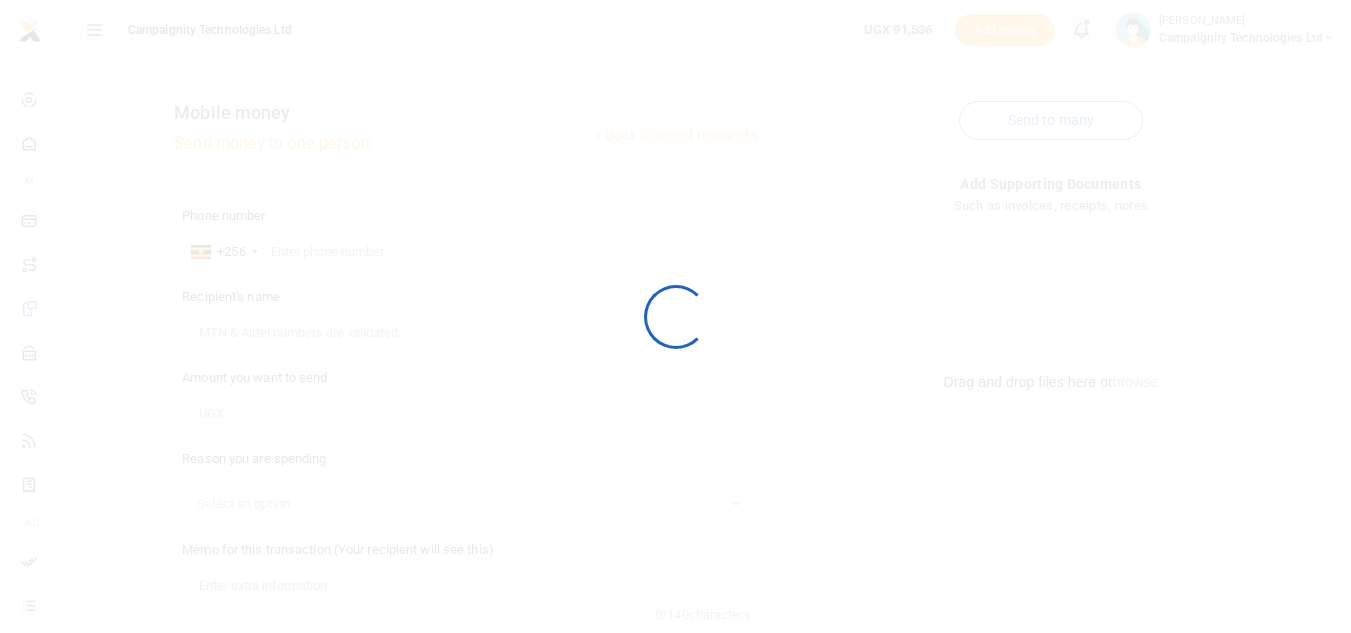 scroll, scrollTop: 233, scrollLeft: 0, axis: vertical 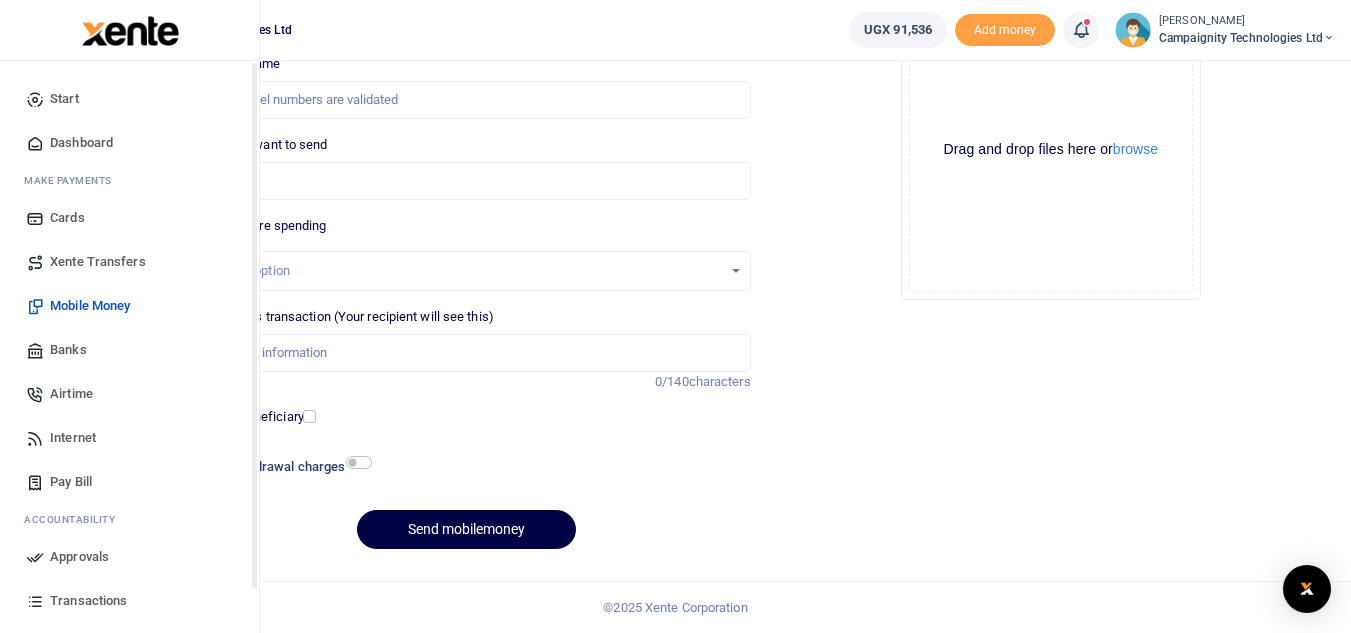 click on "Approvals" at bounding box center (79, 557) 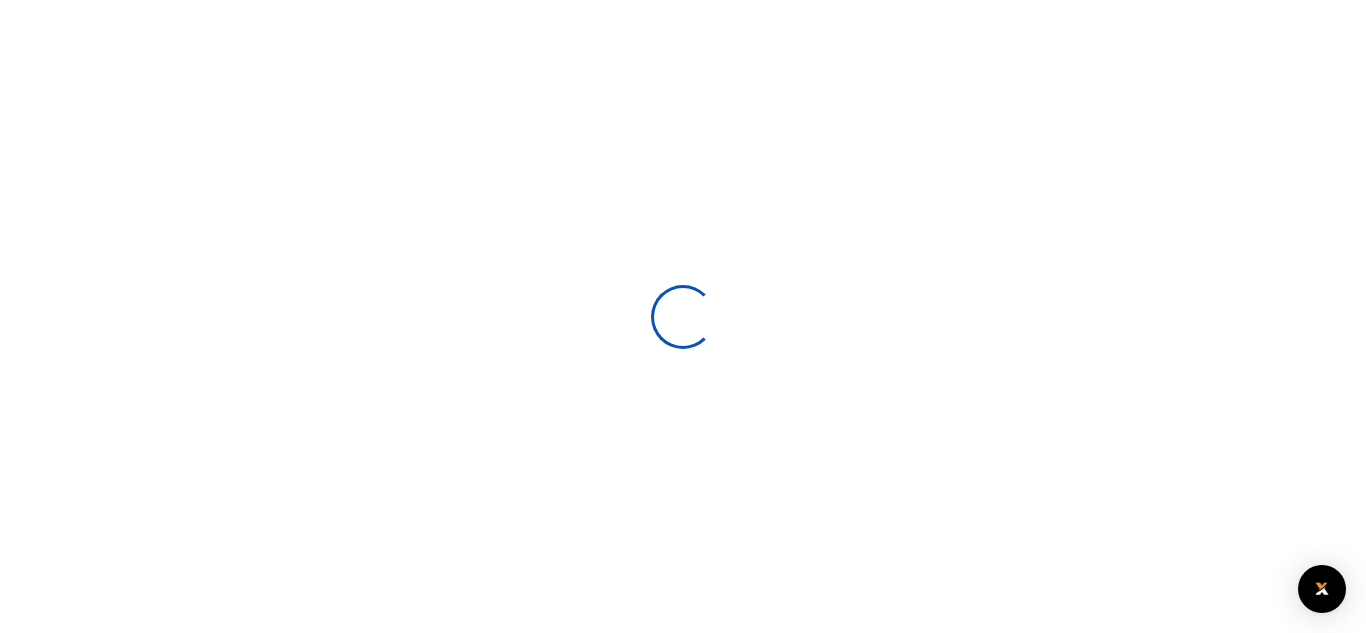 scroll, scrollTop: 0, scrollLeft: 0, axis: both 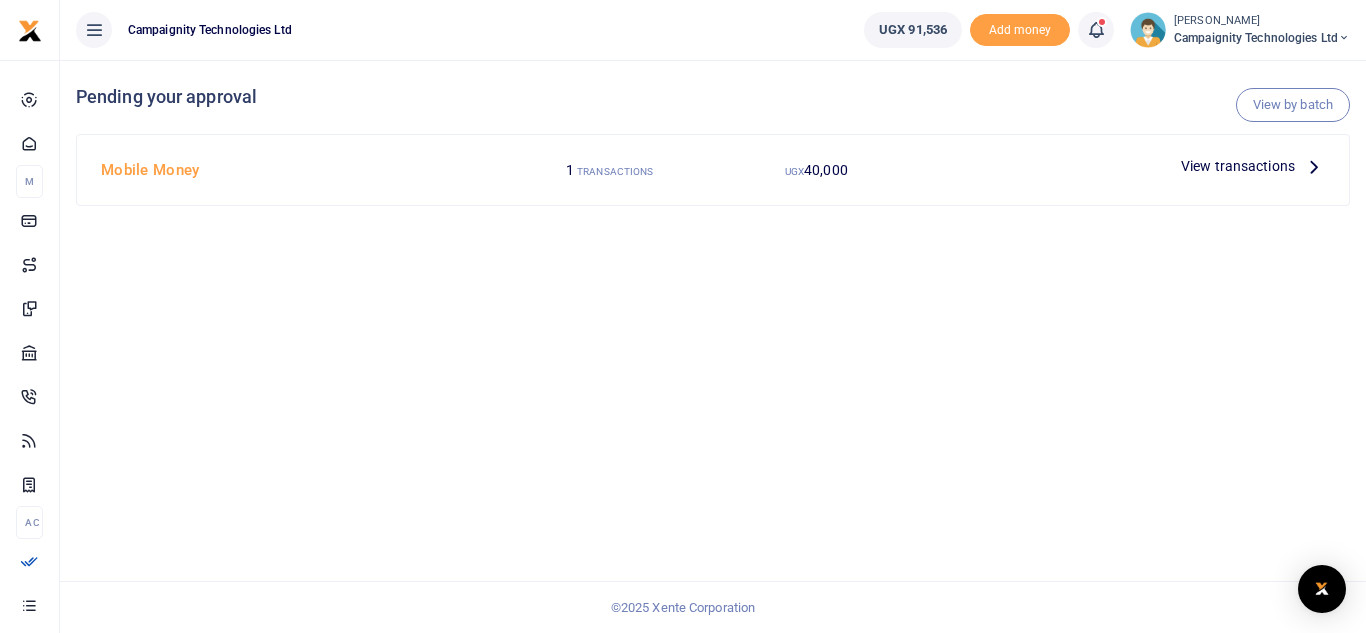 click on "View transactions" at bounding box center (1238, 166) 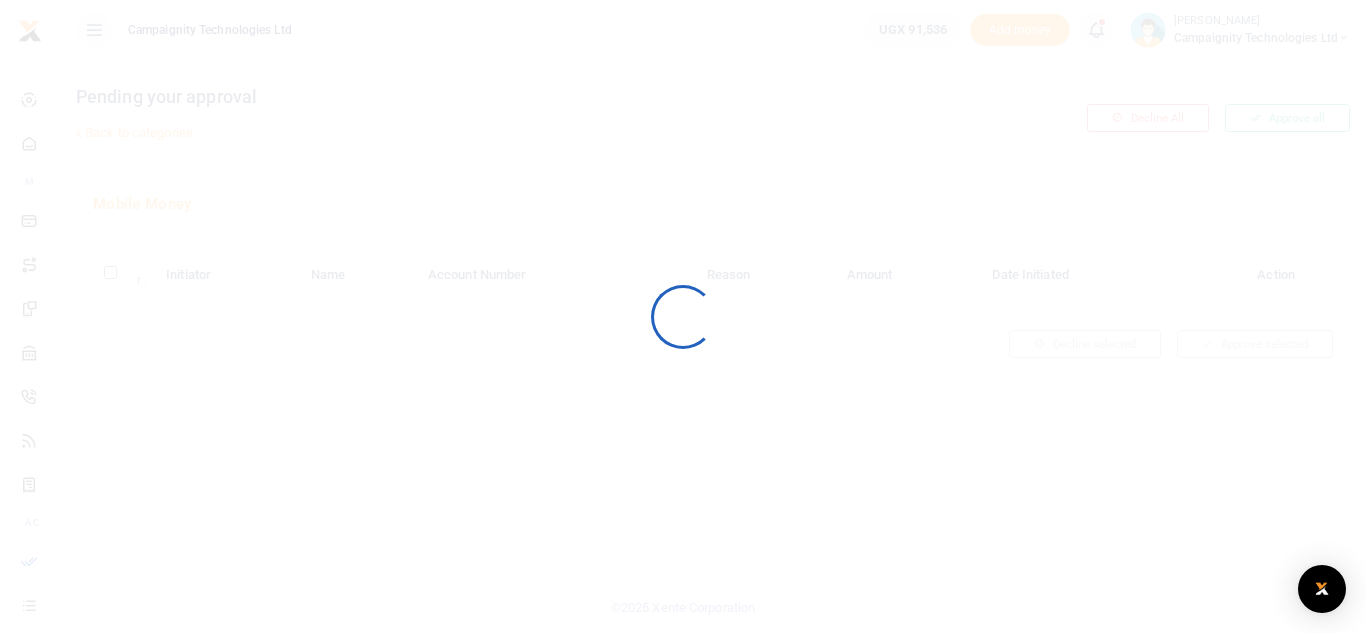 scroll, scrollTop: 0, scrollLeft: 0, axis: both 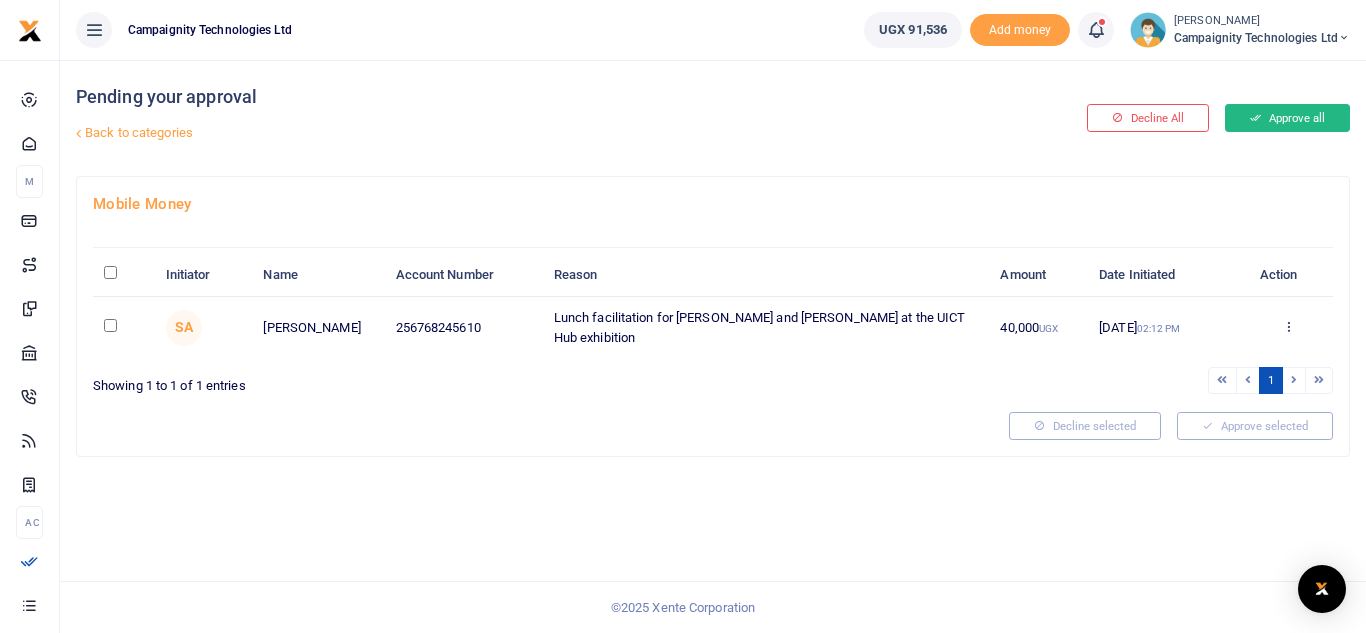 click on "Approve all" at bounding box center (1287, 118) 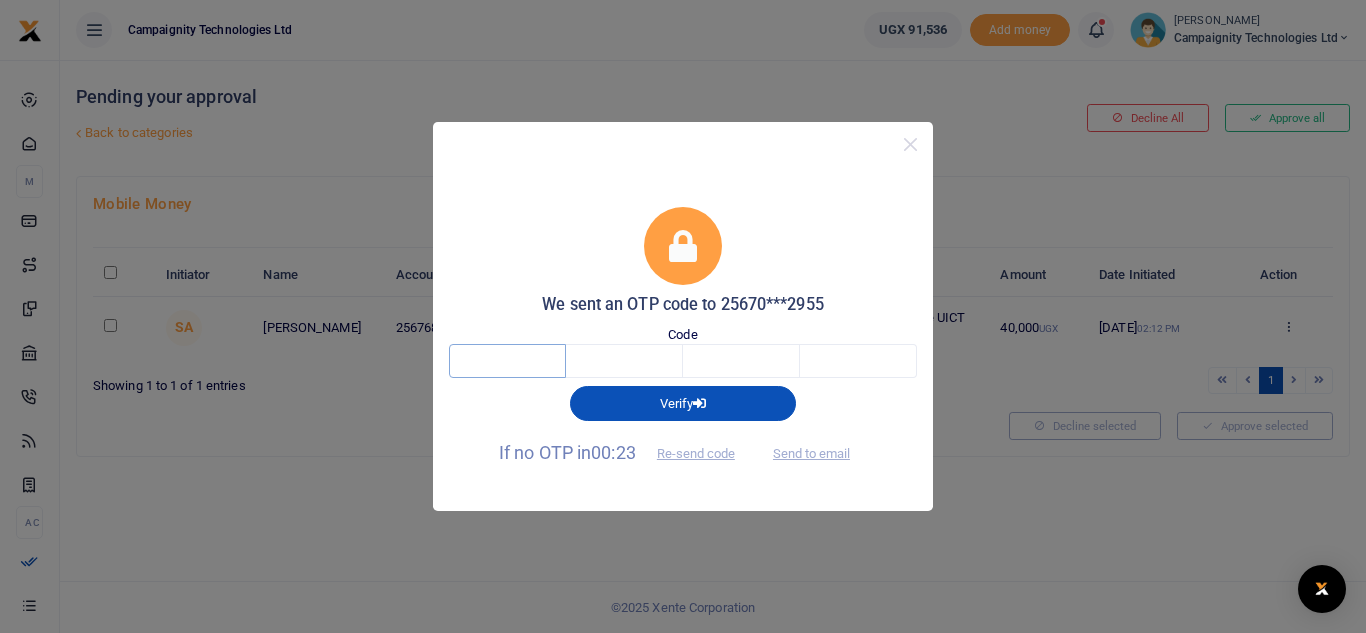 click at bounding box center [507, 361] 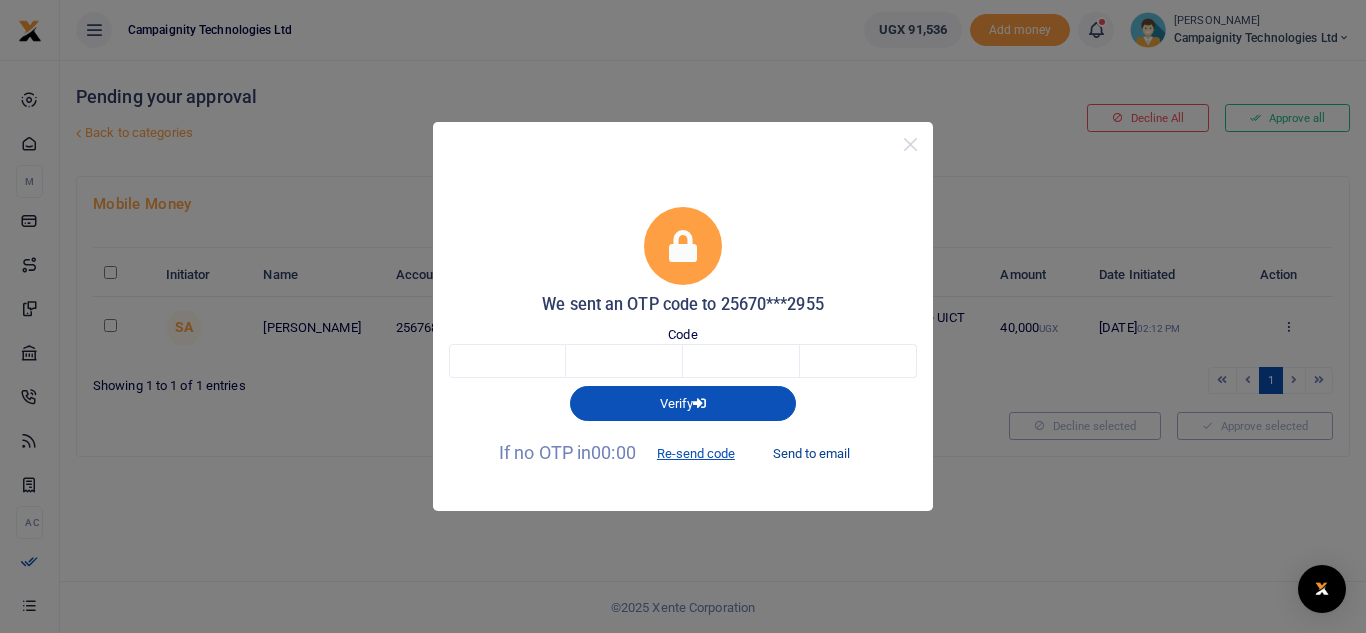 click on "Send to email" at bounding box center [811, 454] 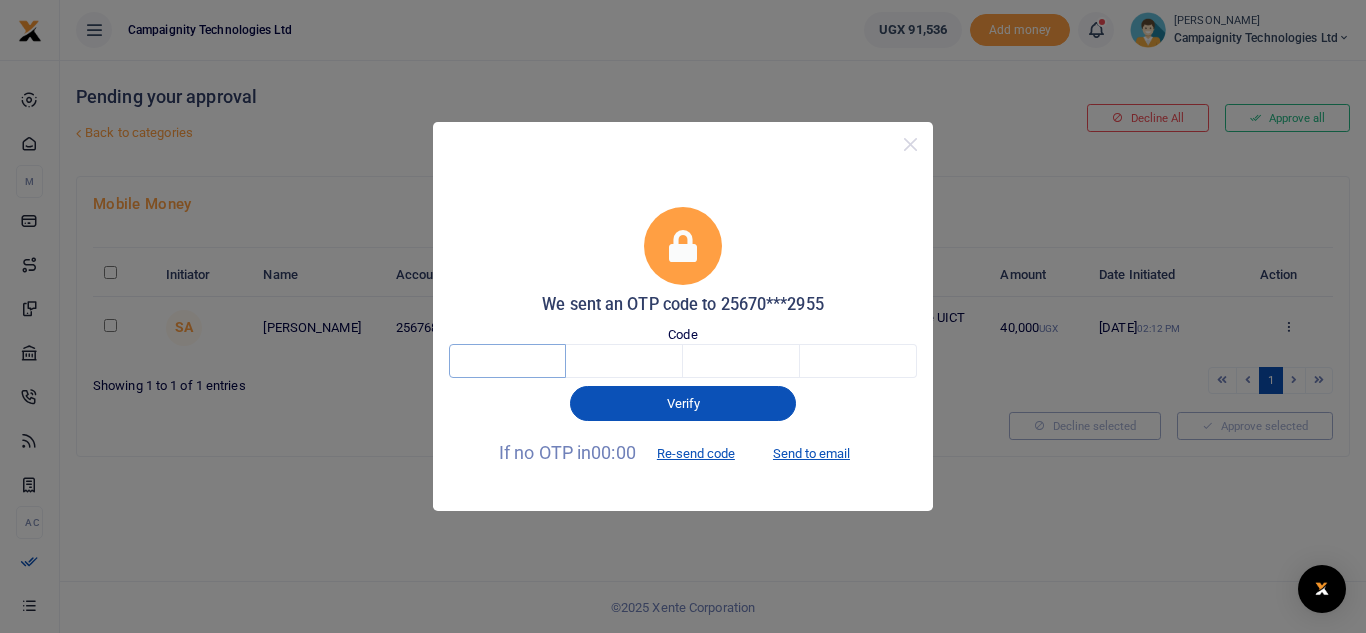 click at bounding box center [507, 361] 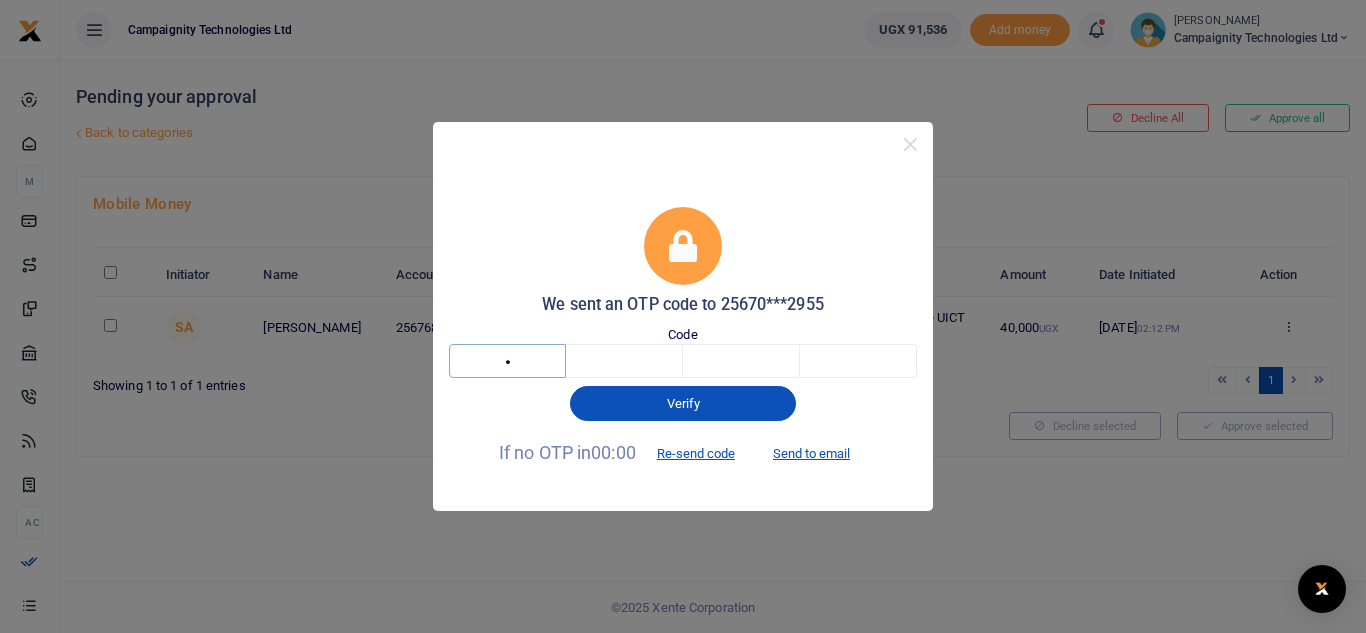 type on "6" 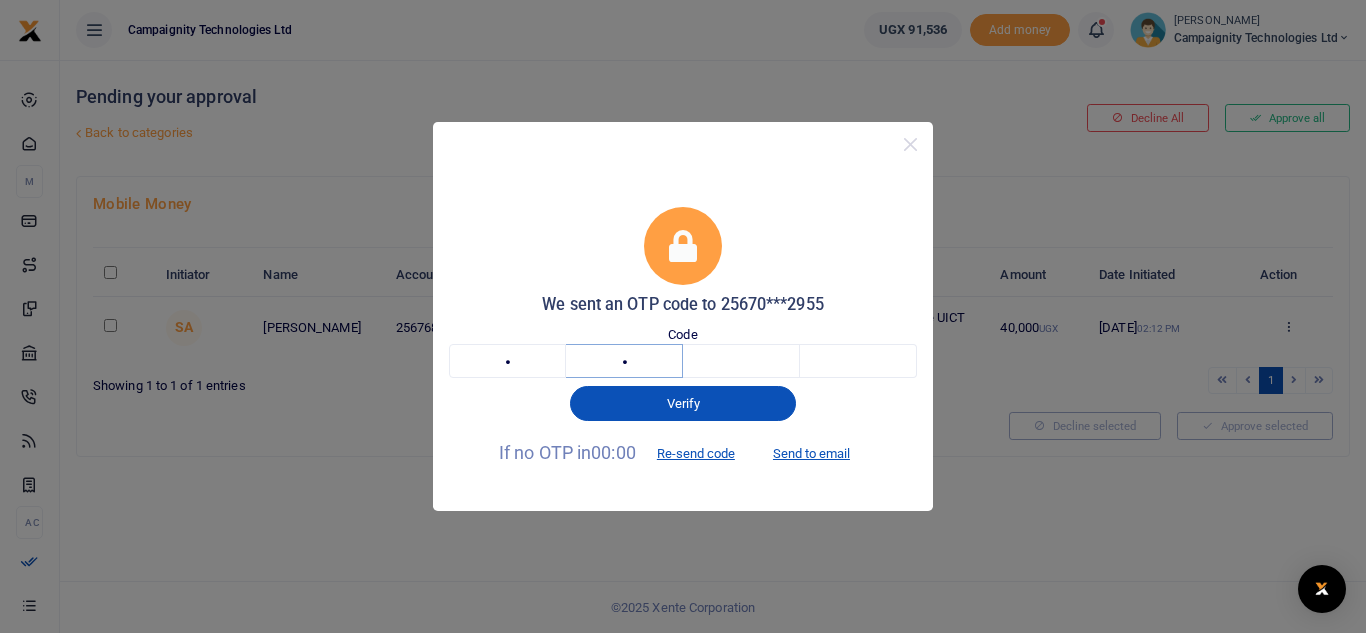 type on "6" 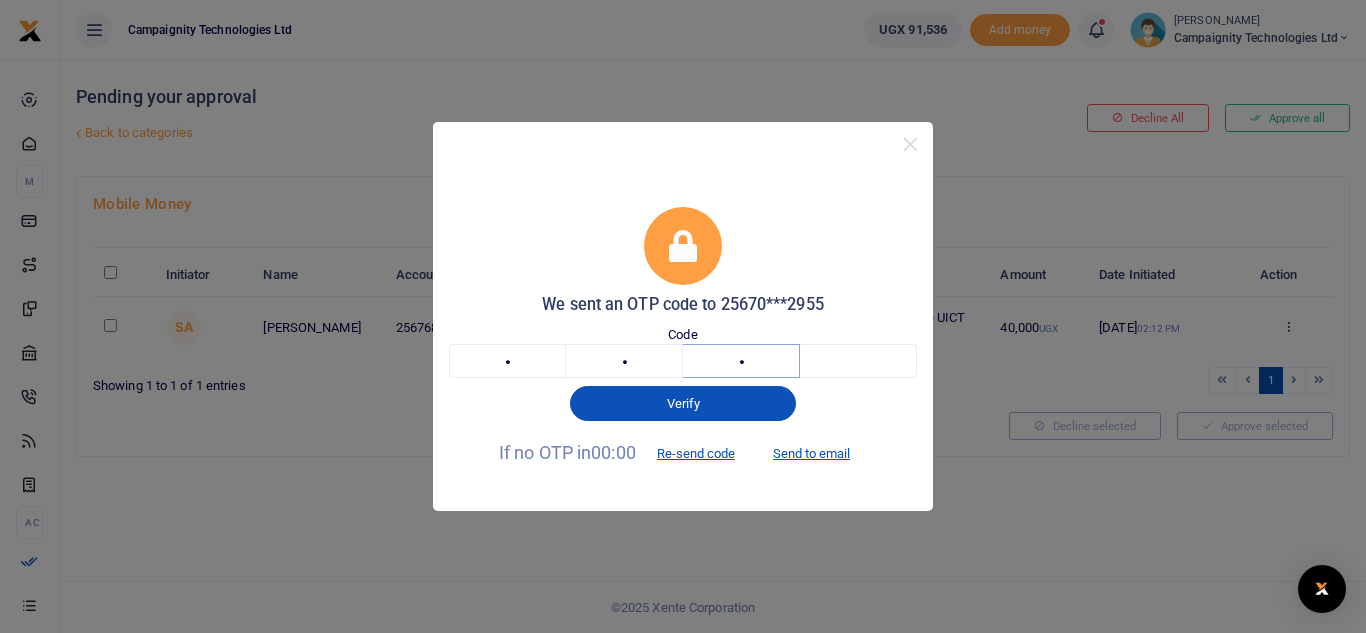 type on "3" 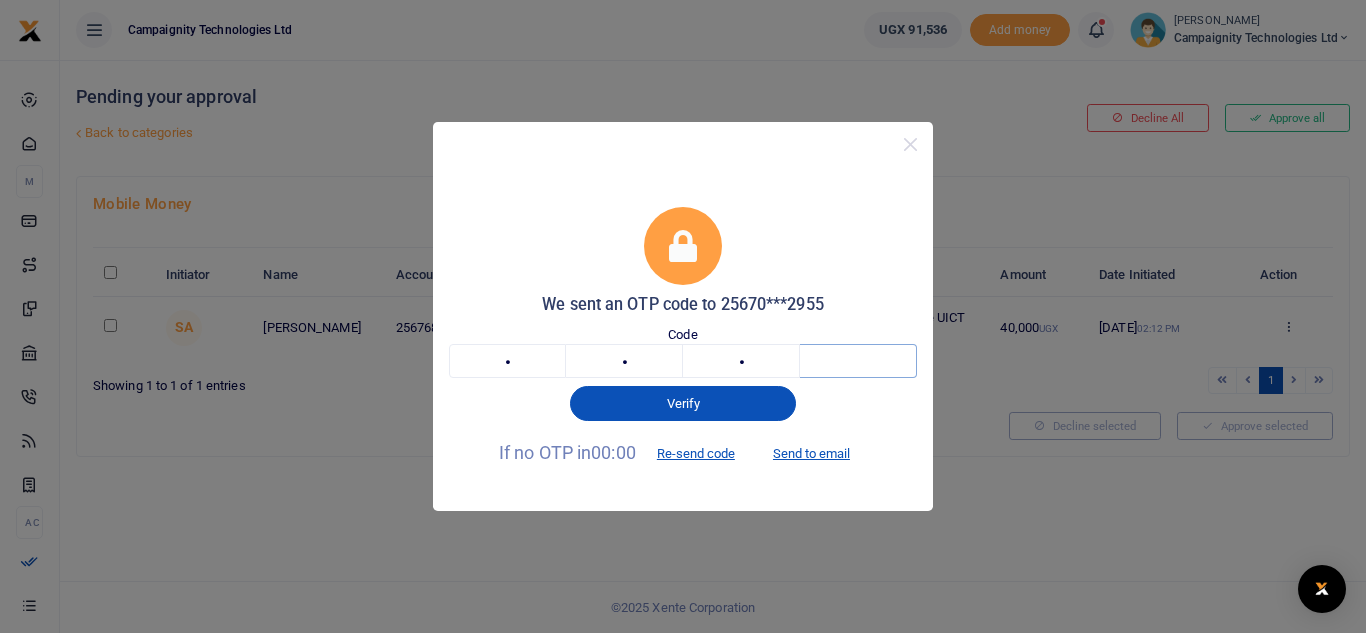 type on "1" 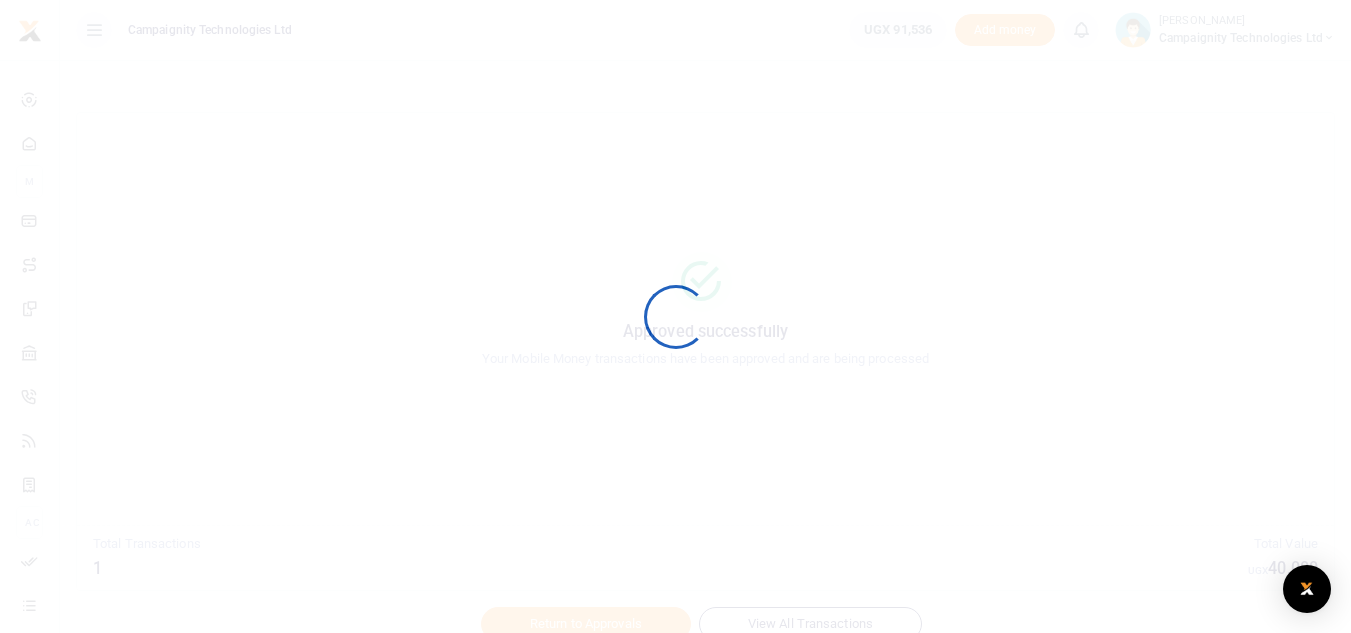 scroll, scrollTop: 0, scrollLeft: 0, axis: both 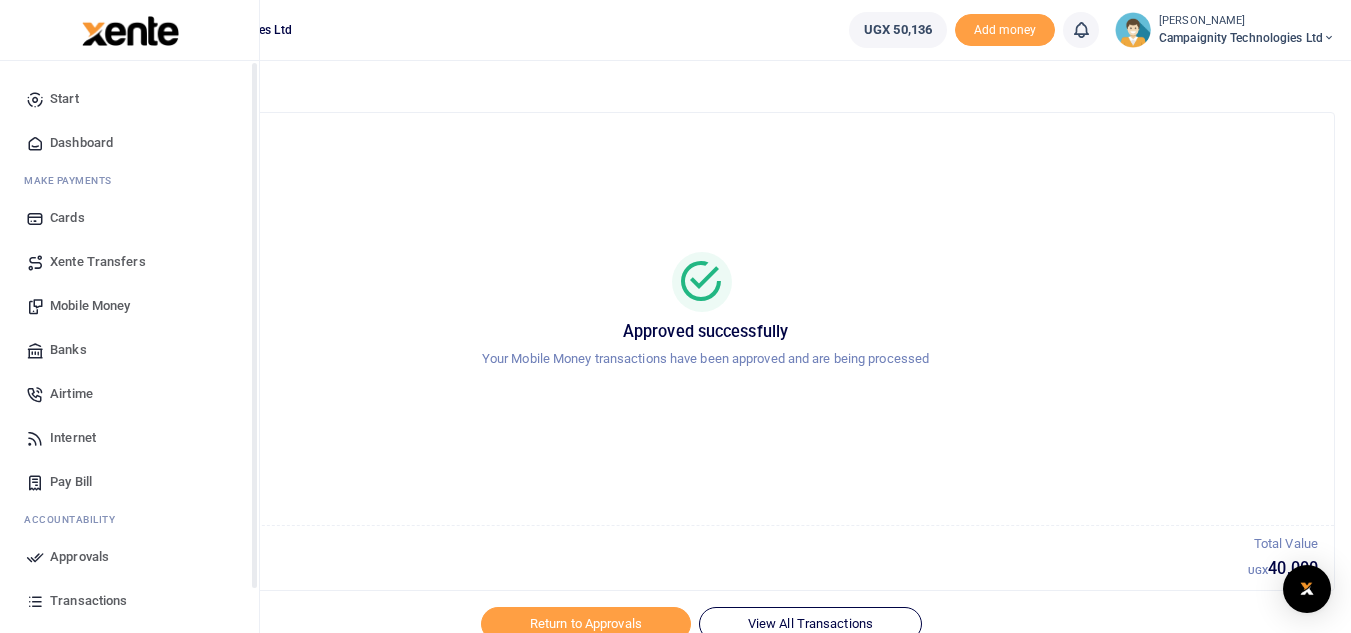 click on "Transactions" at bounding box center [88, 601] 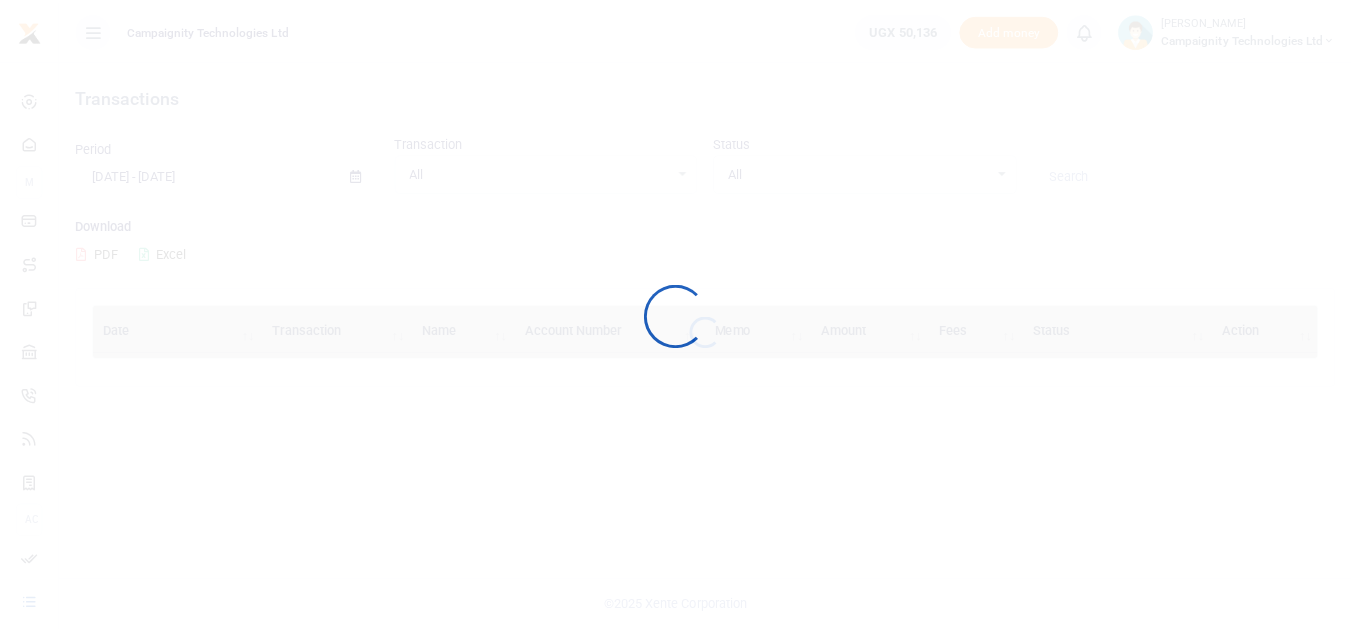 scroll, scrollTop: 0, scrollLeft: 0, axis: both 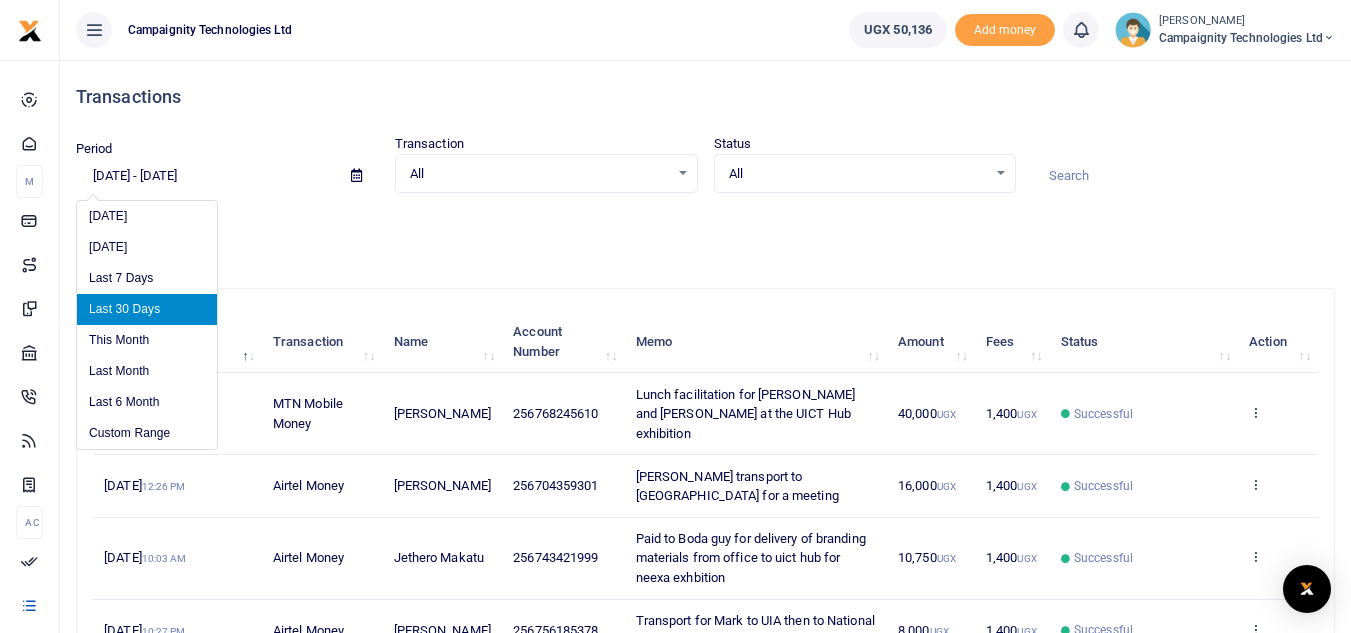 click on "[DATE] - [DATE]" at bounding box center (205, 176) 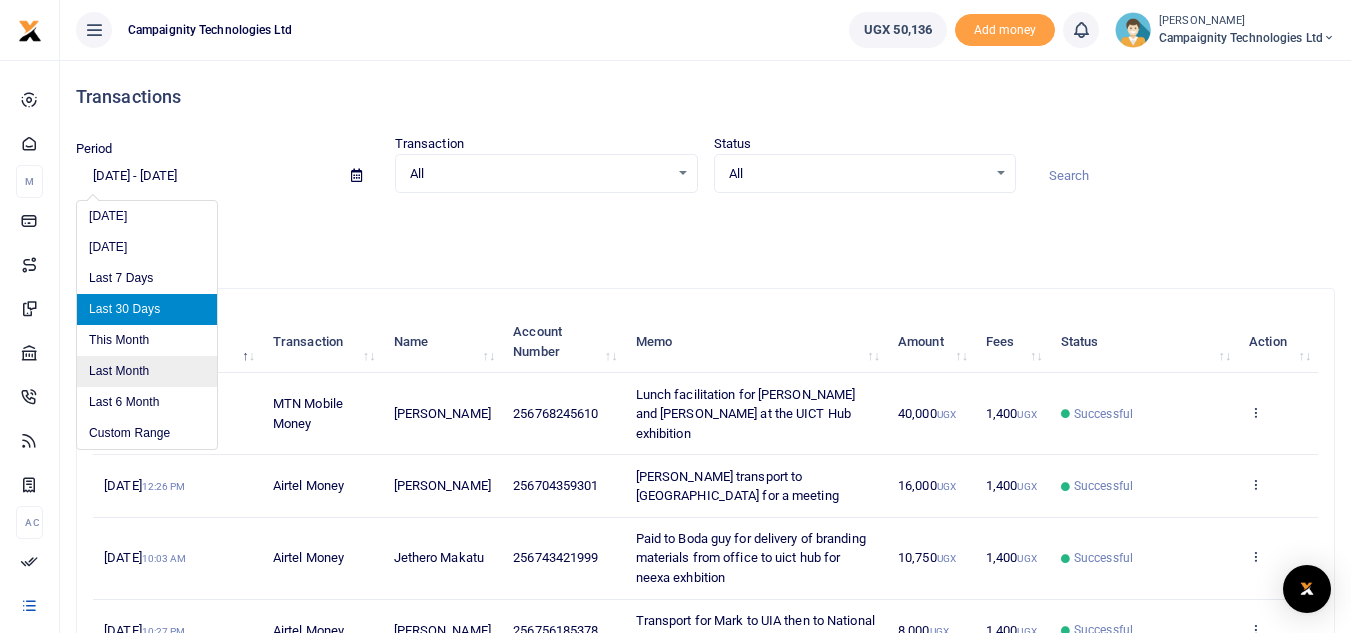 click on "Last Month" at bounding box center [147, 371] 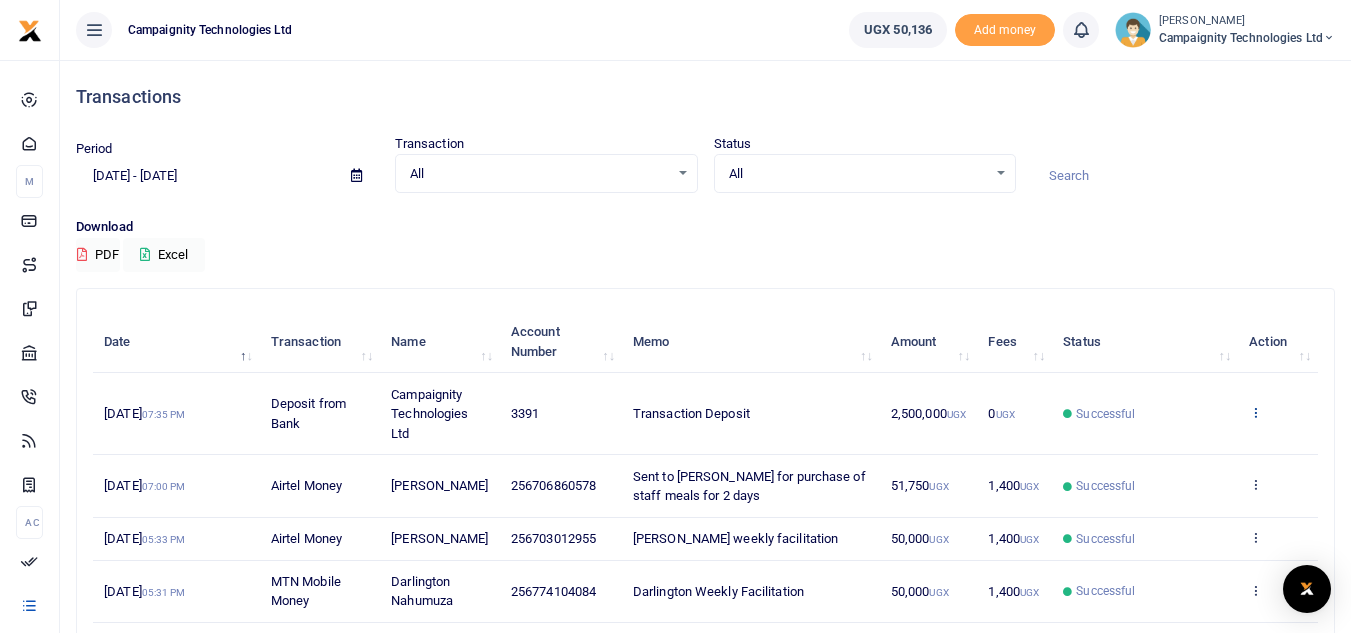 click at bounding box center (1255, 412) 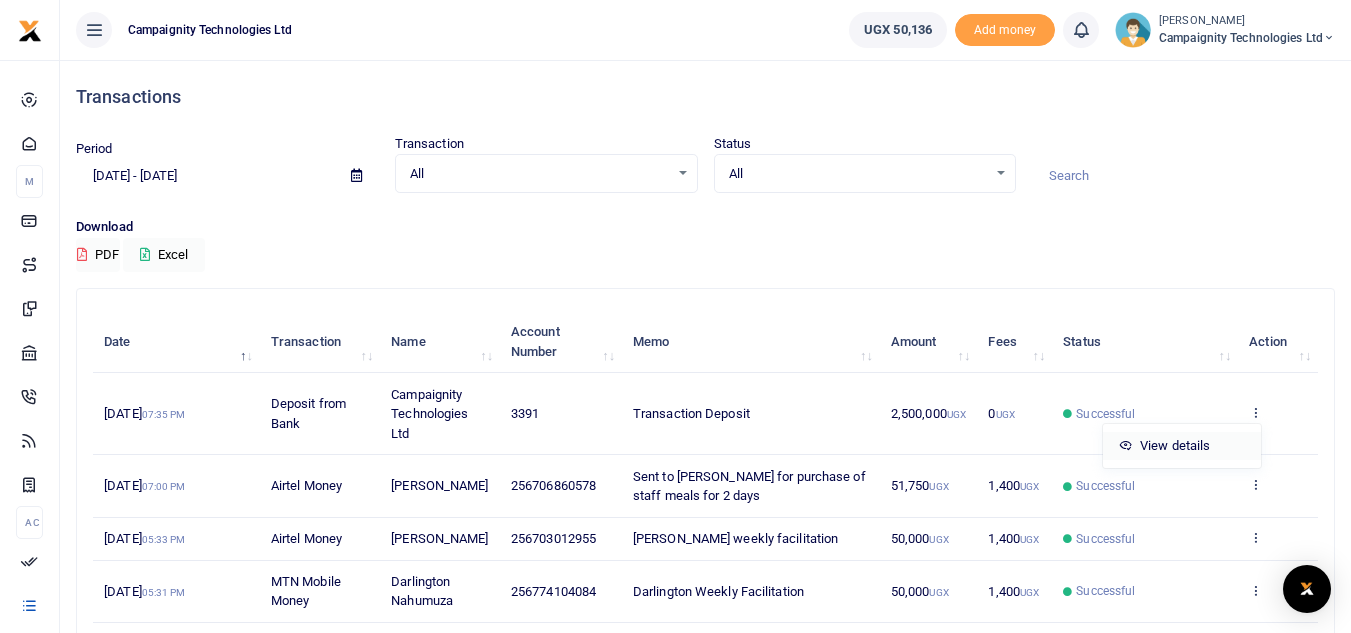 click on "View details" at bounding box center (1182, 446) 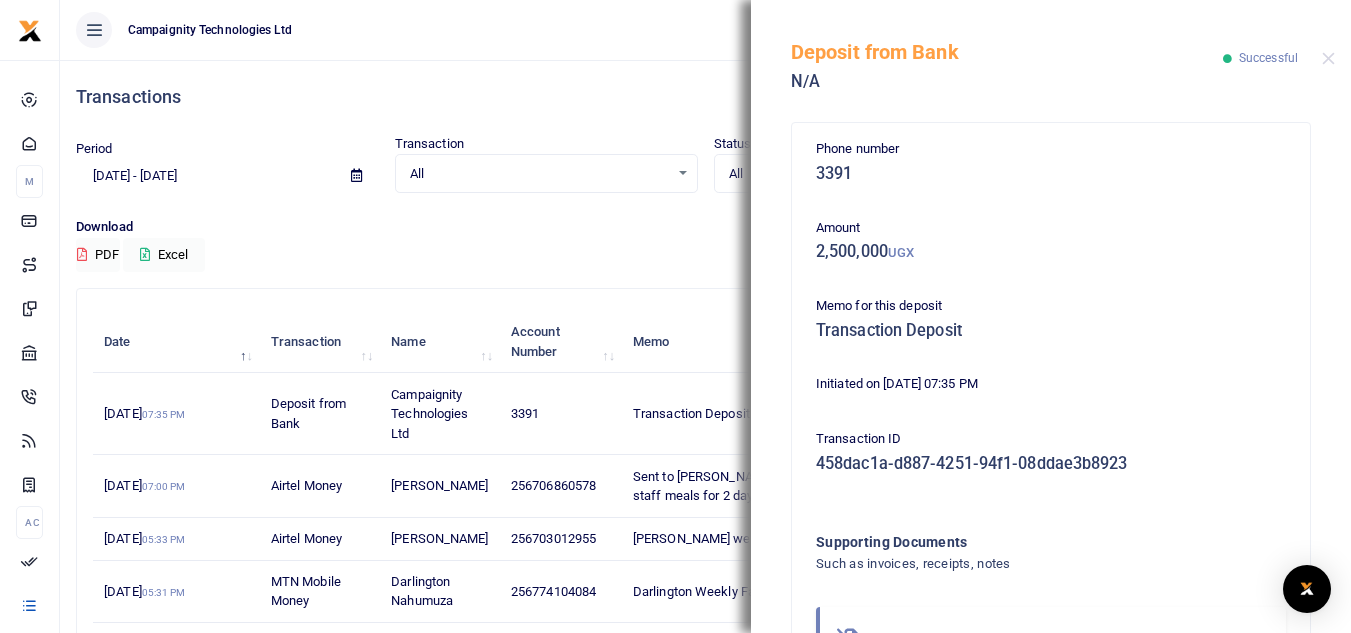 scroll, scrollTop: 144, scrollLeft: 0, axis: vertical 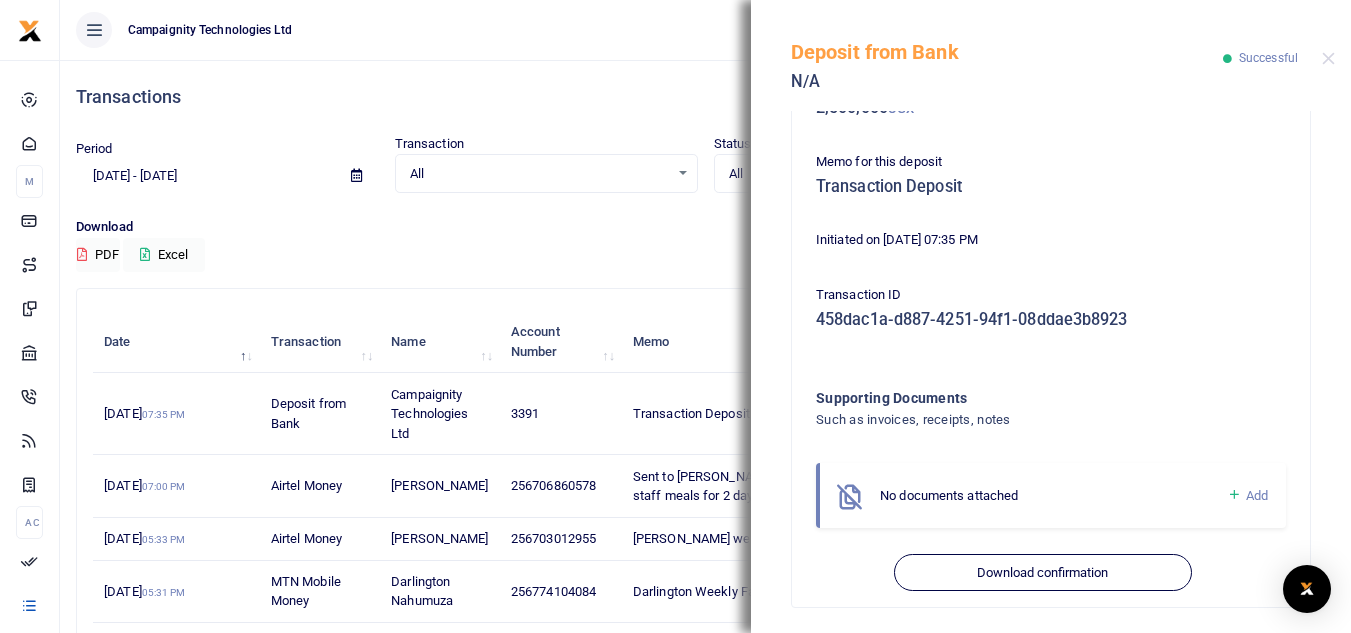 click on "Download confirmation" at bounding box center (1042, 568) 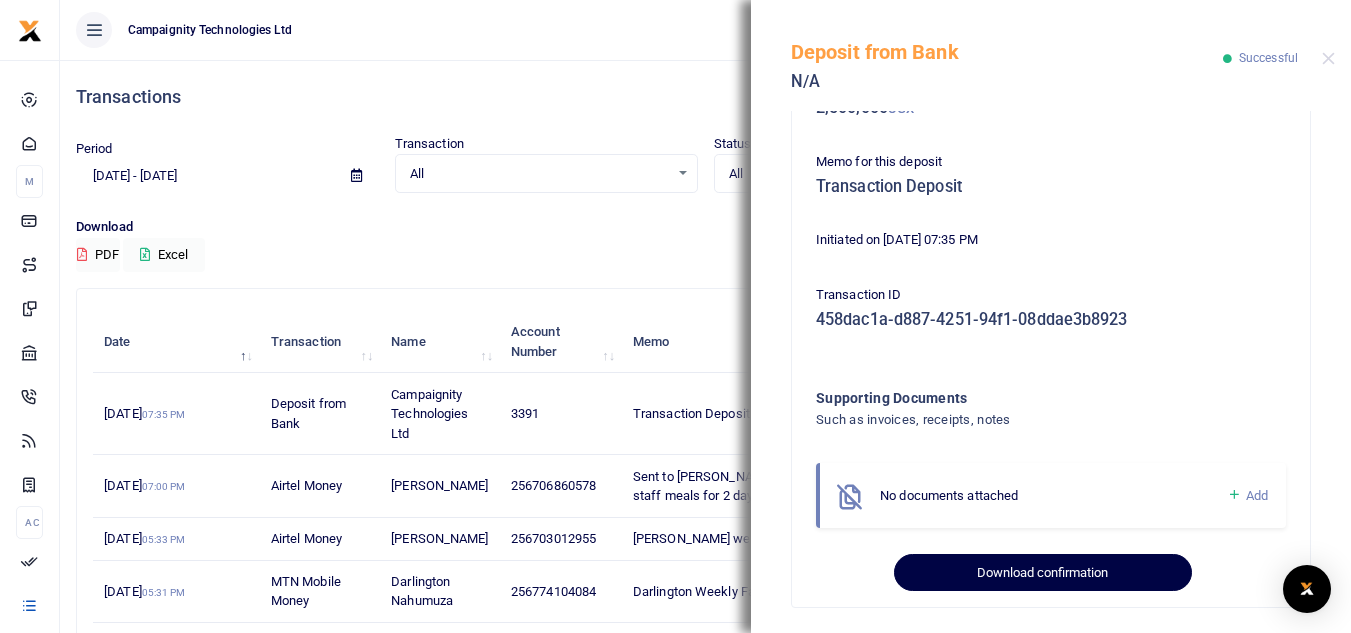 click on "Download confirmation" at bounding box center [1042, 573] 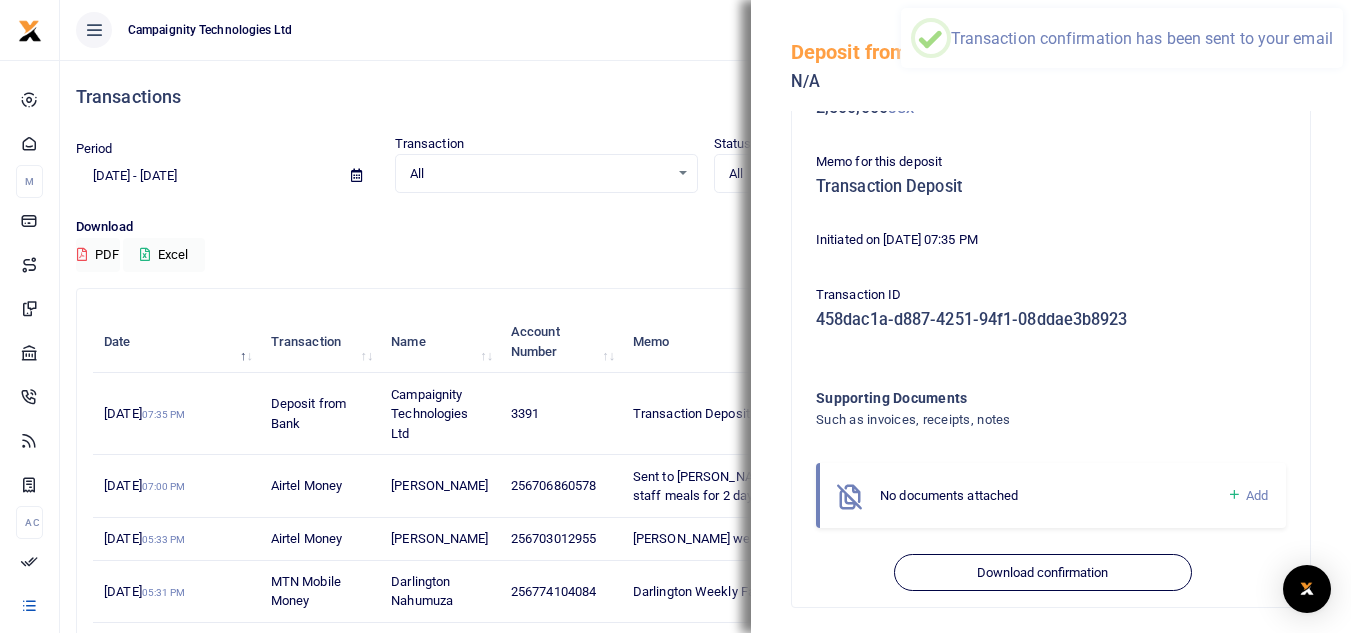 click on "Campaignity Technologies Ltd" at bounding box center (446, 30) 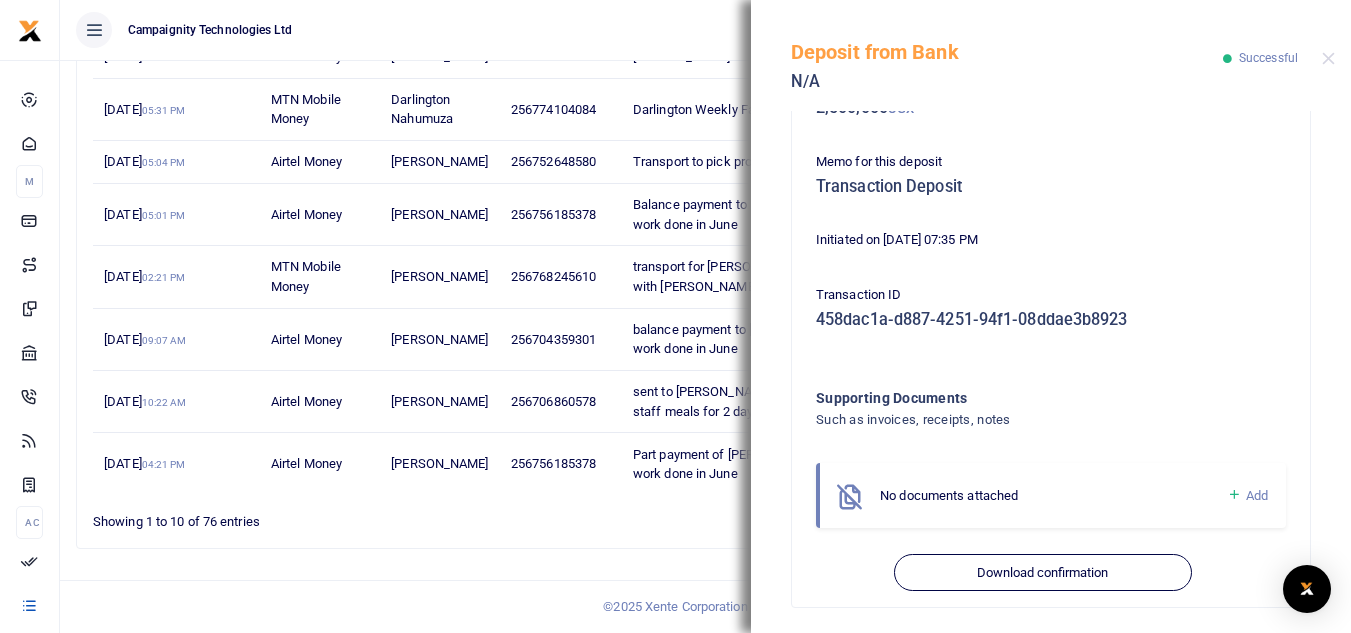 click on "Search: Date Transaction Name Account Number Memo Amount Fees Status Action [DATE]  07:35 PM Deposit from Bank Campaignity Technologies Ltd 3391 Transaction Deposit 2,500,000 UGX  0 UGX  Successful
View details
[DATE]  07:00 PM Airtel Money [PERSON_NAME] 256706860578 Sent to [PERSON_NAME] for purchase of staff meals for 2 days 51,750 UGX  1,400 UGX  Successful
View details
Send again
[DATE]  05:33 PM Airtel Money [PERSON_NAME] 256703012955 [PERSON_NAME] weekly facilitation 50,000 UGX  1,400 UGX  Successful
05:31 PM 1 2" at bounding box center (705, 177) 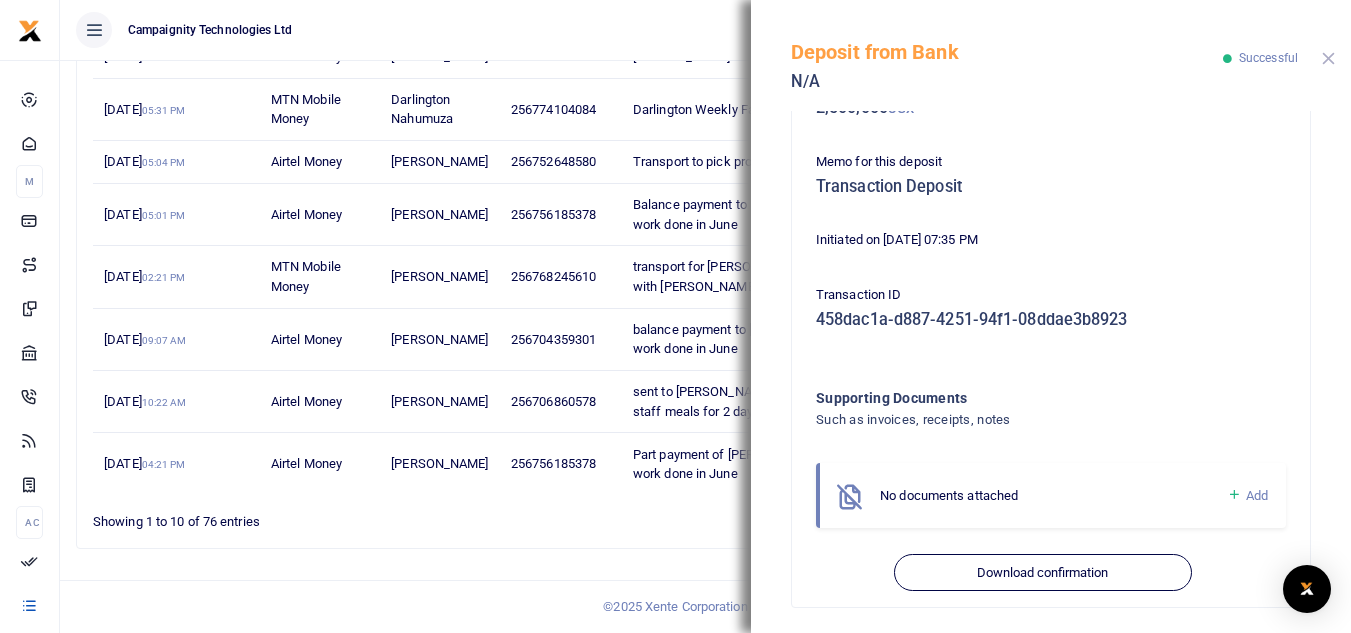 click at bounding box center [1328, 58] 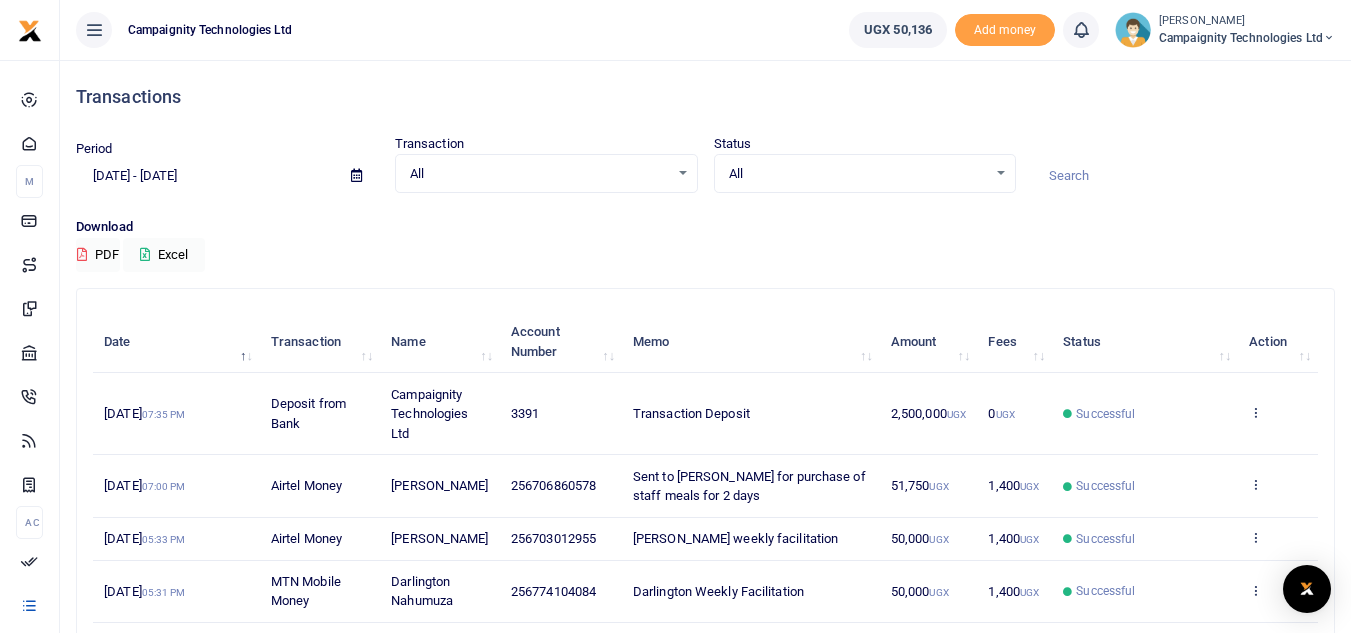 scroll, scrollTop: 501, scrollLeft: 0, axis: vertical 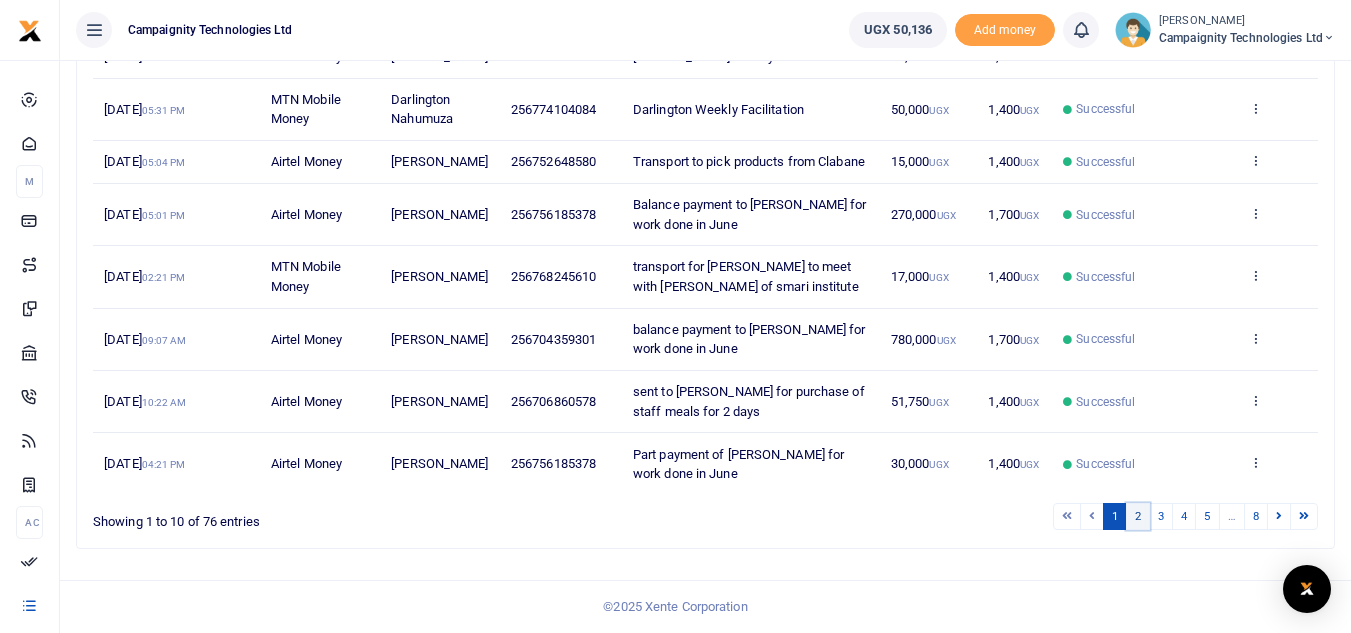 click on "2" at bounding box center (1138, 516) 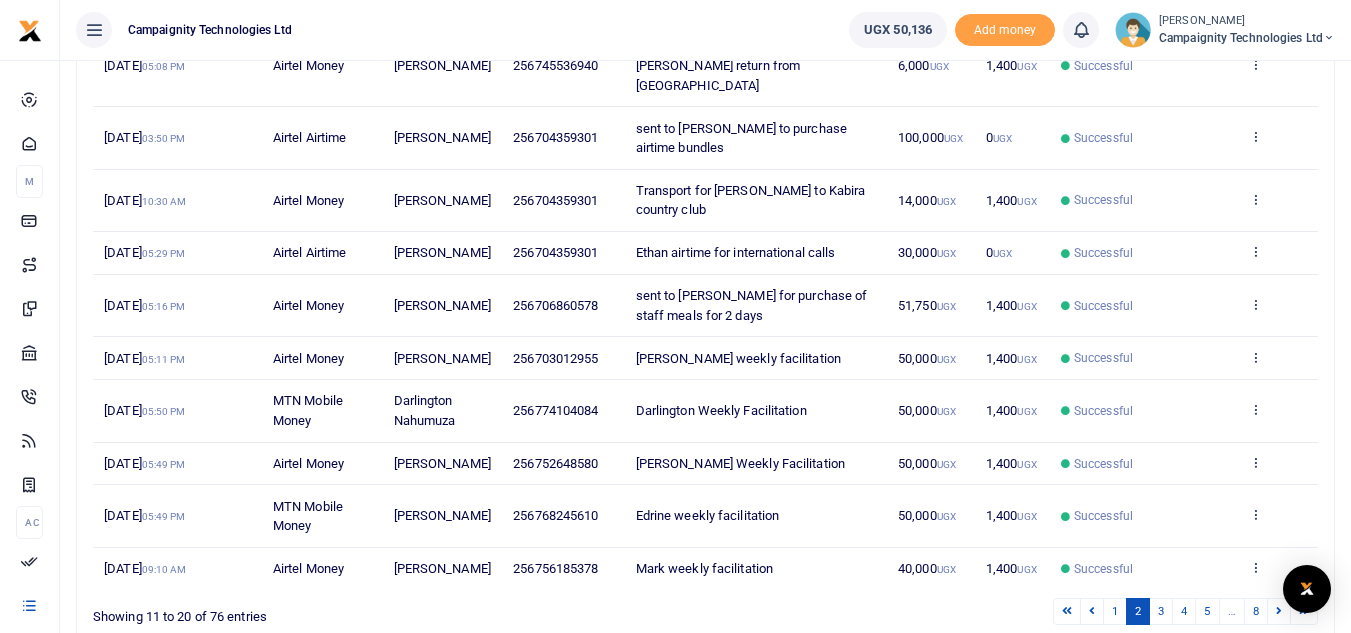scroll, scrollTop: 482, scrollLeft: 0, axis: vertical 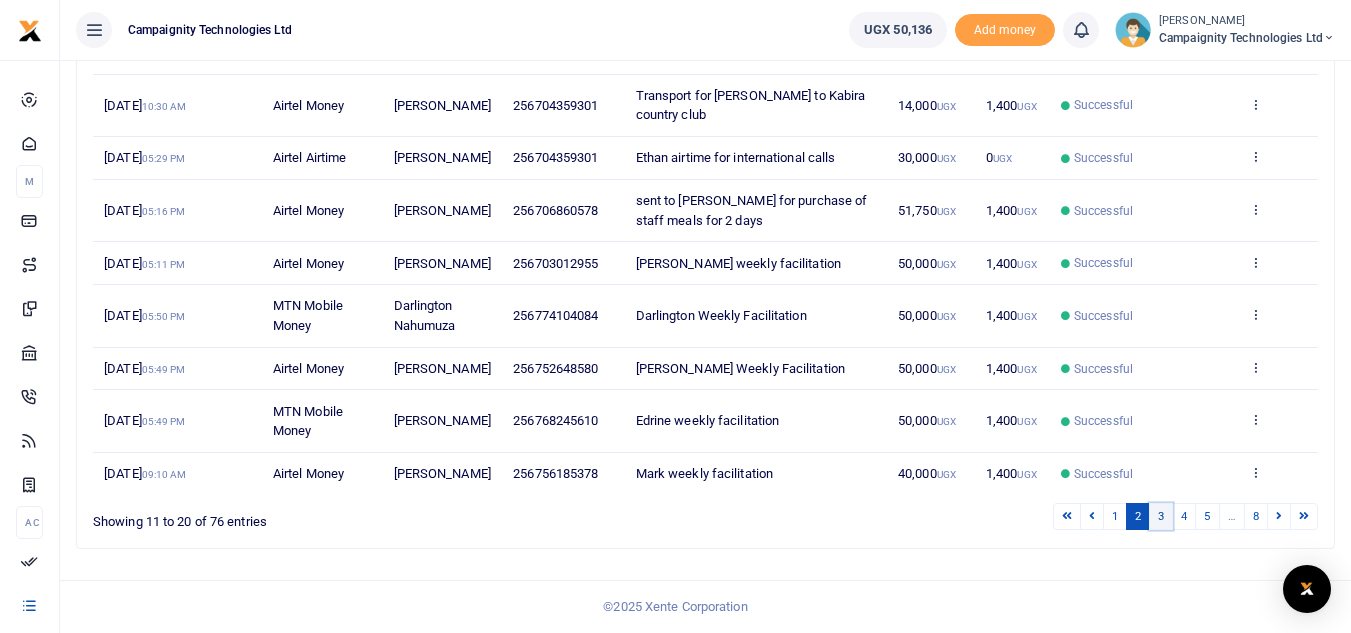 click on "3" at bounding box center (1161, 516) 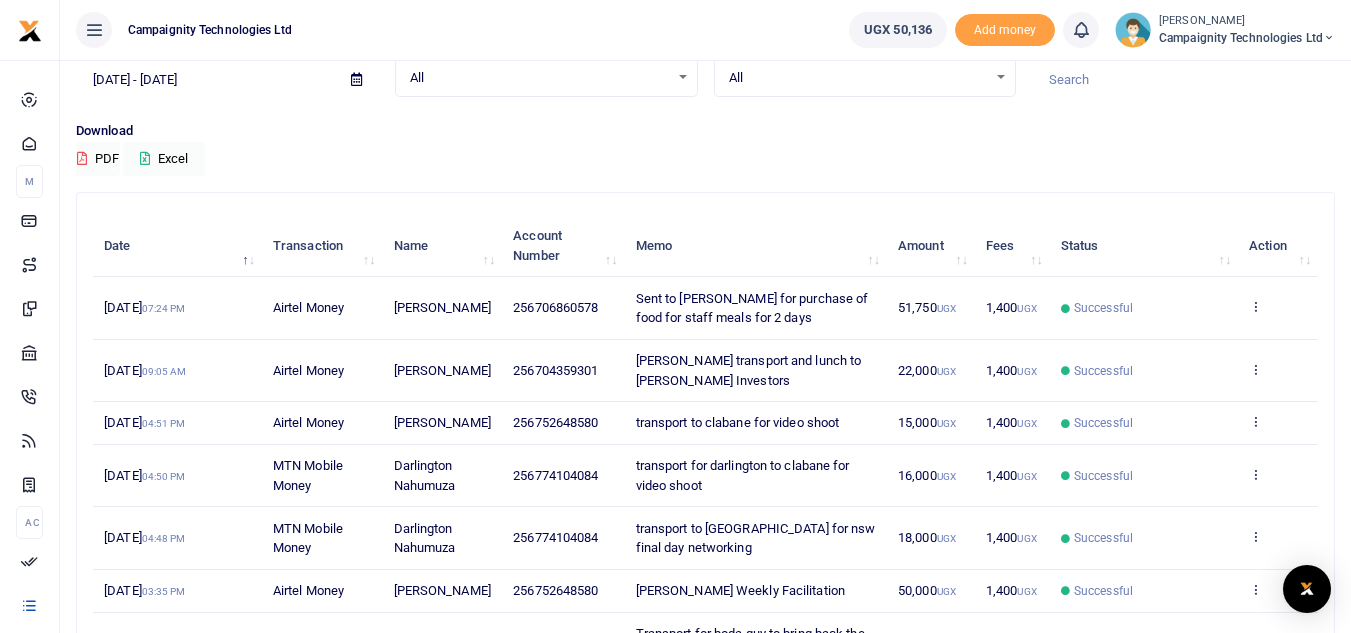 scroll, scrollTop: 521, scrollLeft: 0, axis: vertical 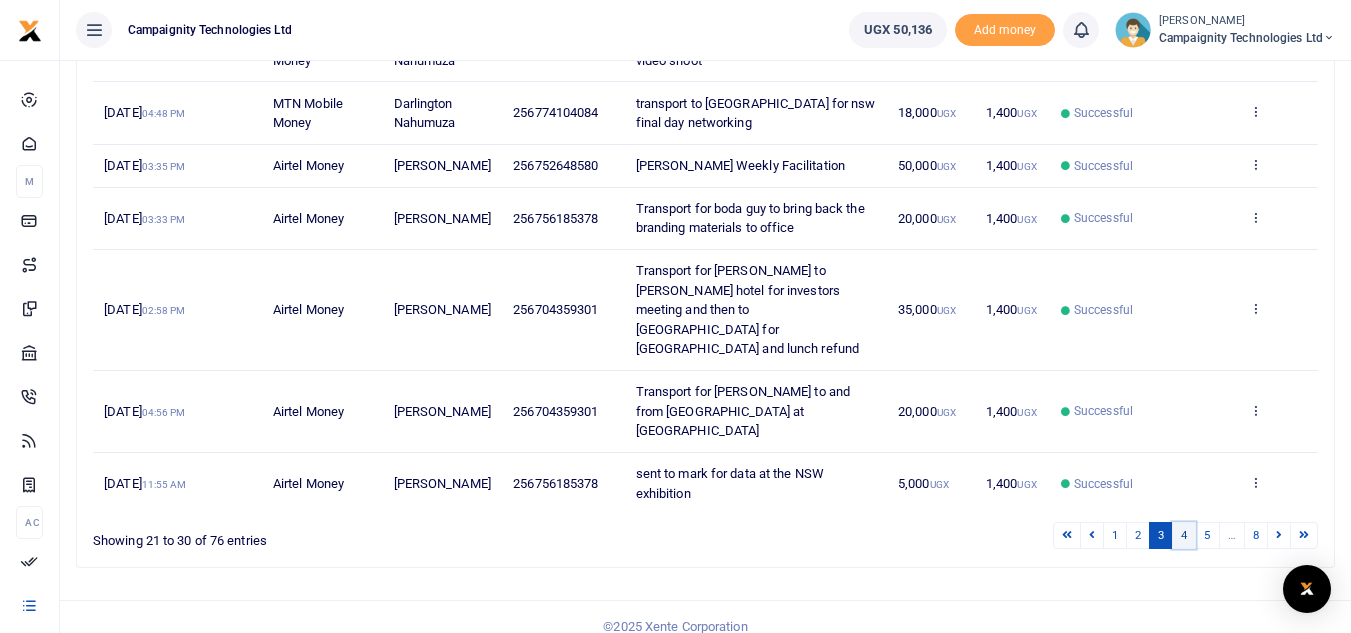click on "4" at bounding box center [1184, 535] 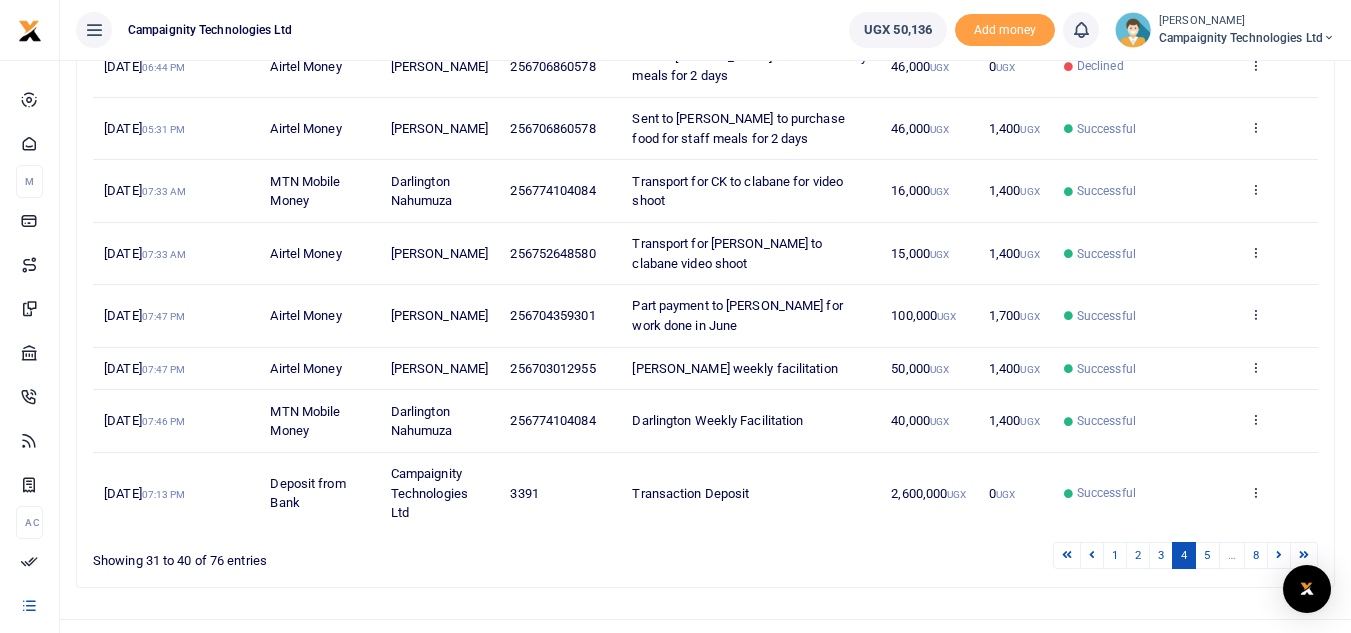 scroll, scrollTop: 501, scrollLeft: 0, axis: vertical 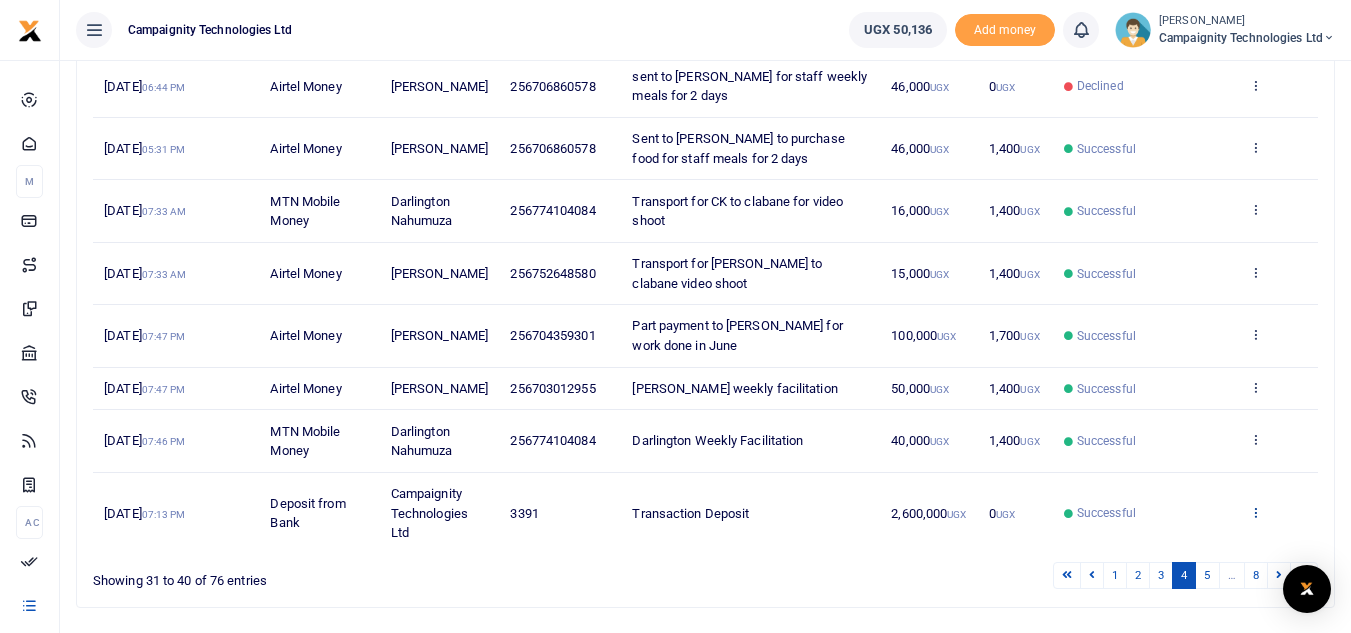 click at bounding box center [1255, 512] 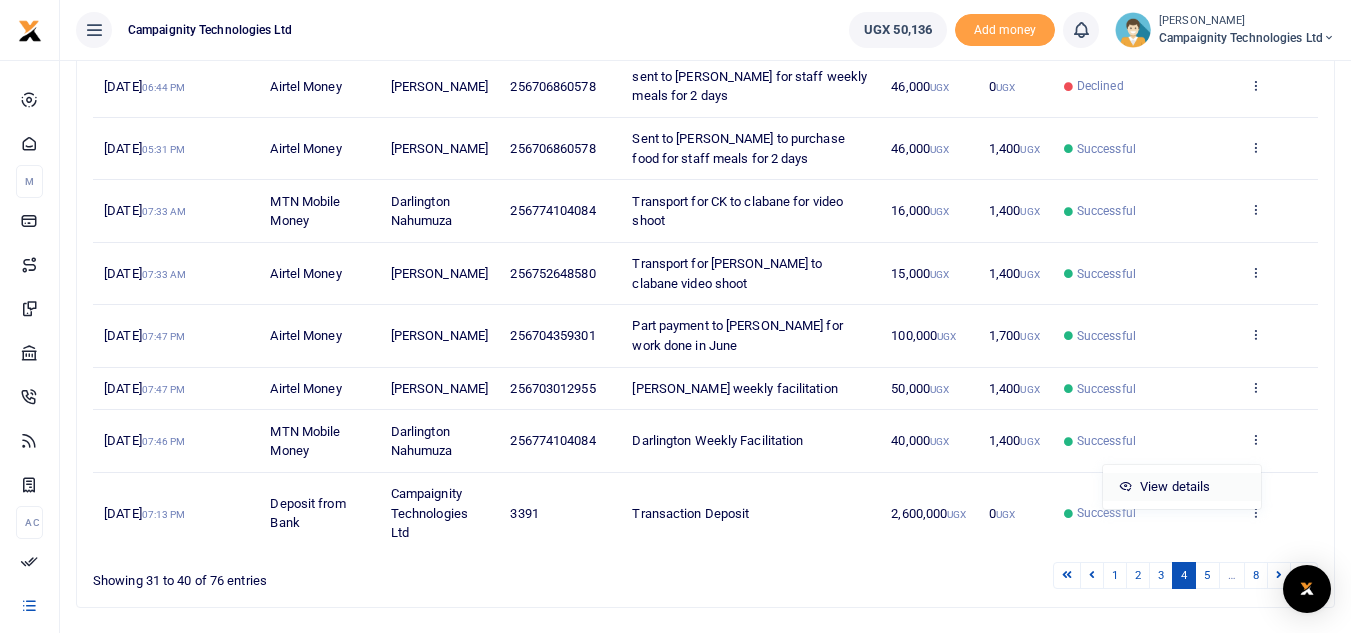 click on "View details" at bounding box center (1182, 487) 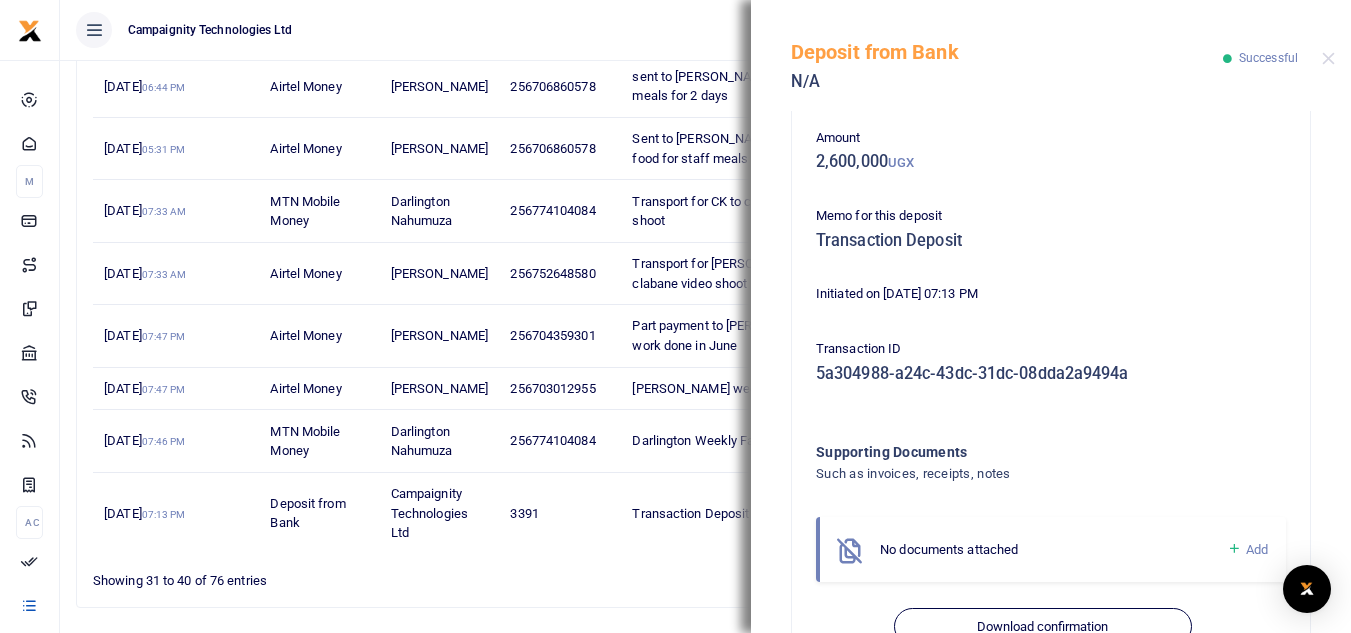 scroll, scrollTop: 151, scrollLeft: 0, axis: vertical 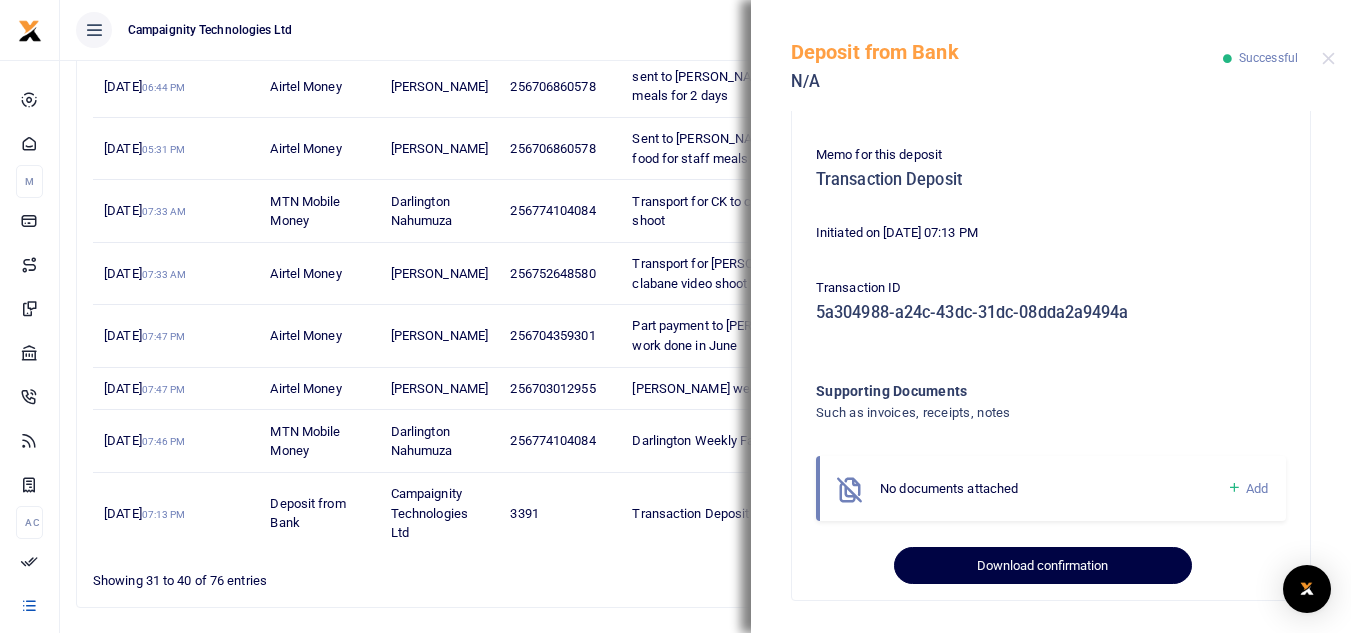 click on "Download confirmation" at bounding box center (1042, 566) 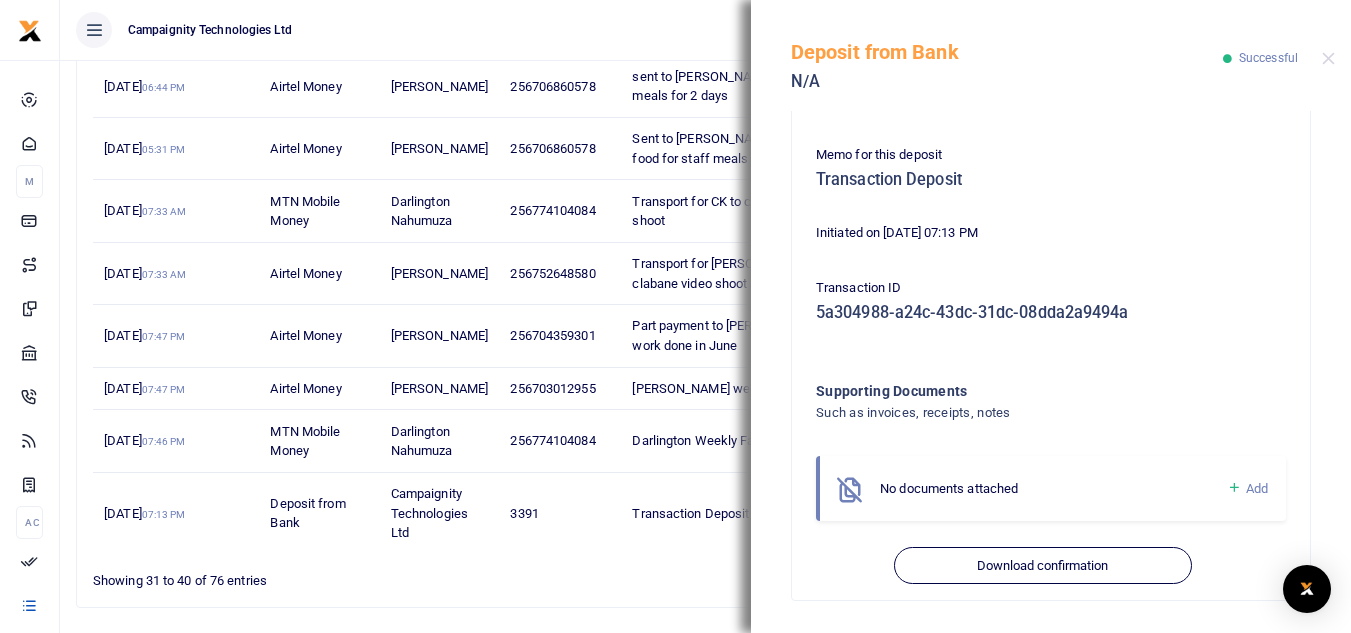 click on "Deposit from Bank
N/A
Successful" at bounding box center [1051, 55] 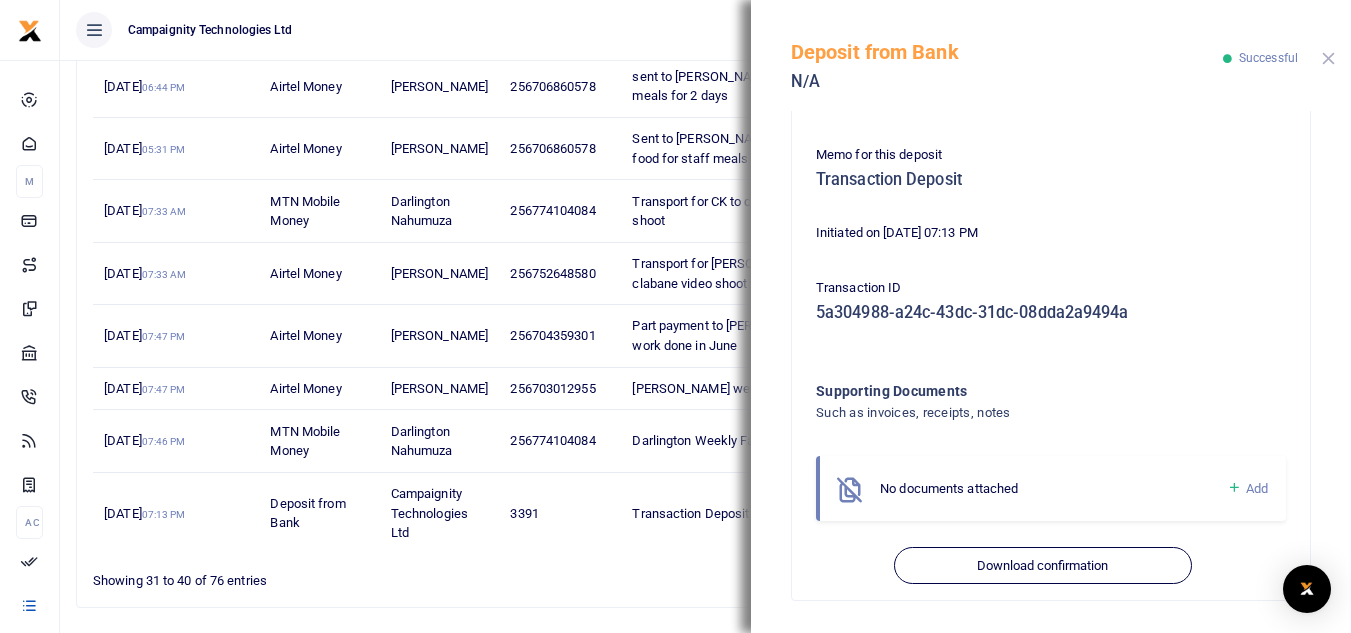 click at bounding box center [1328, 58] 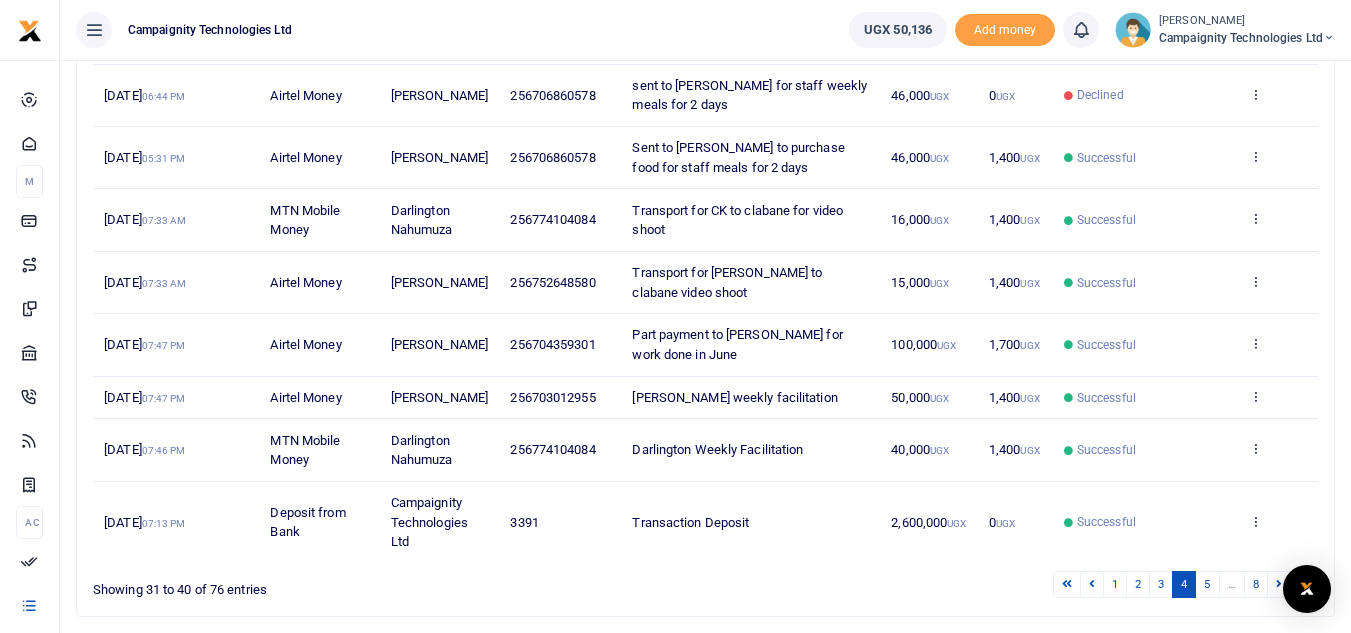 scroll, scrollTop: 501, scrollLeft: 0, axis: vertical 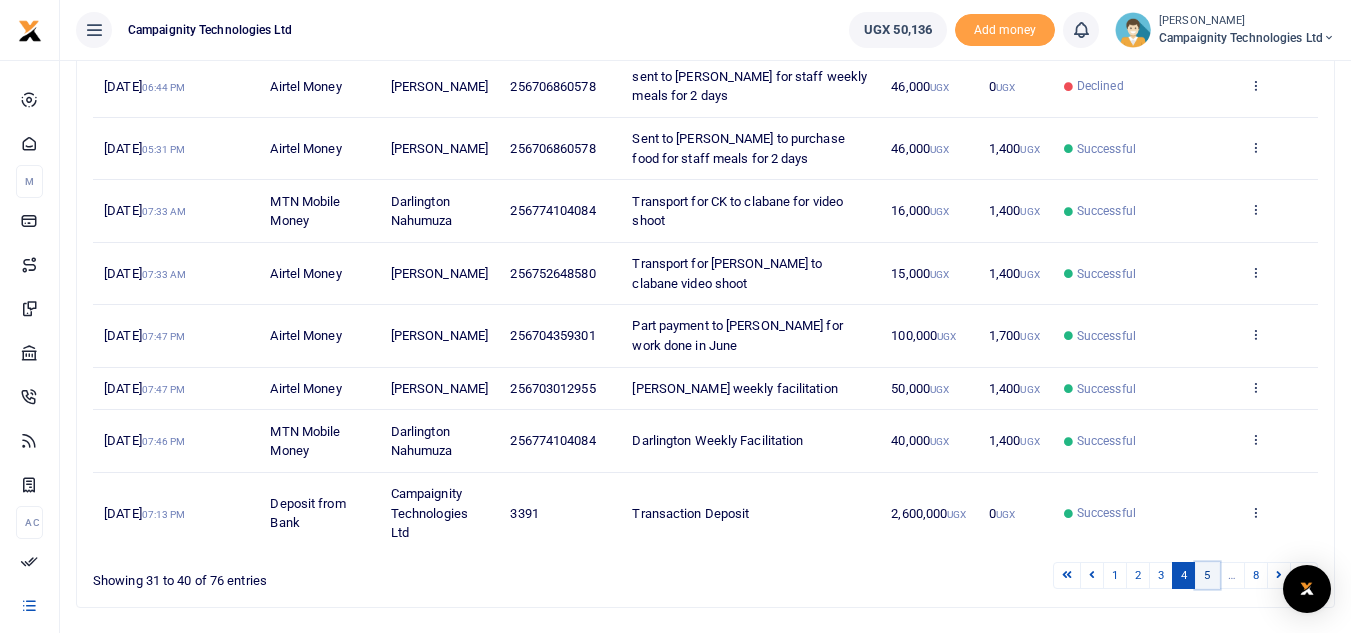 click on "5" at bounding box center [1207, 575] 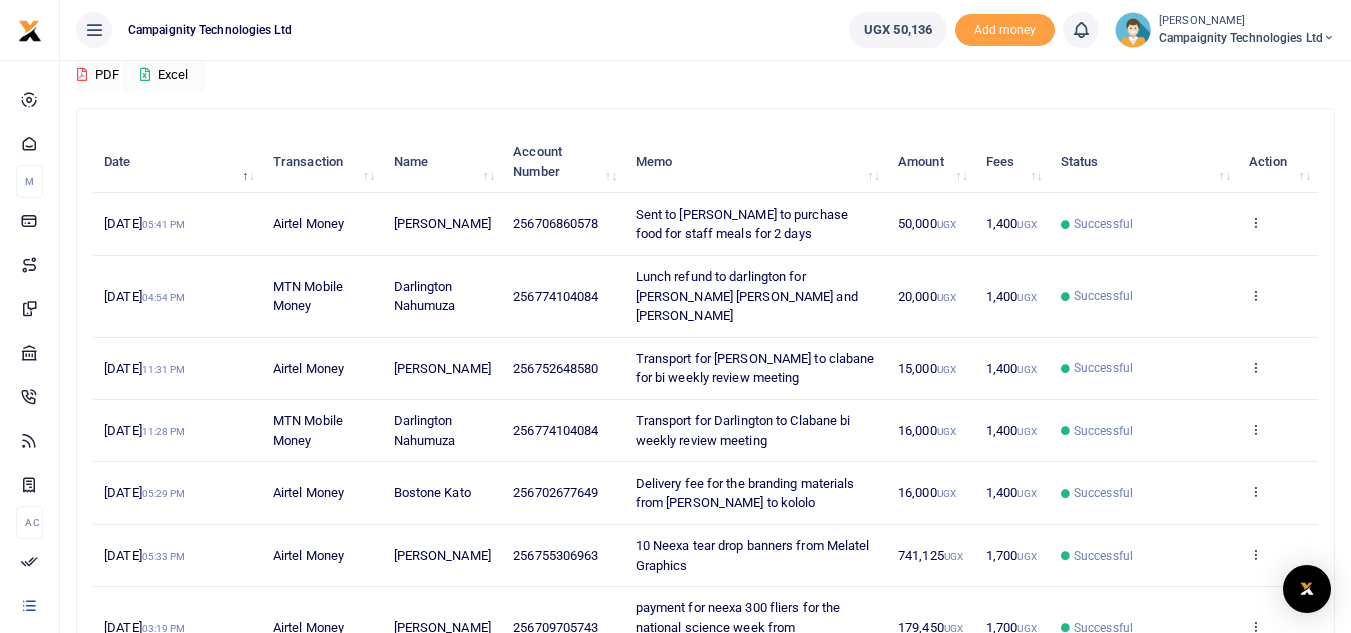 scroll, scrollTop: 141, scrollLeft: 0, axis: vertical 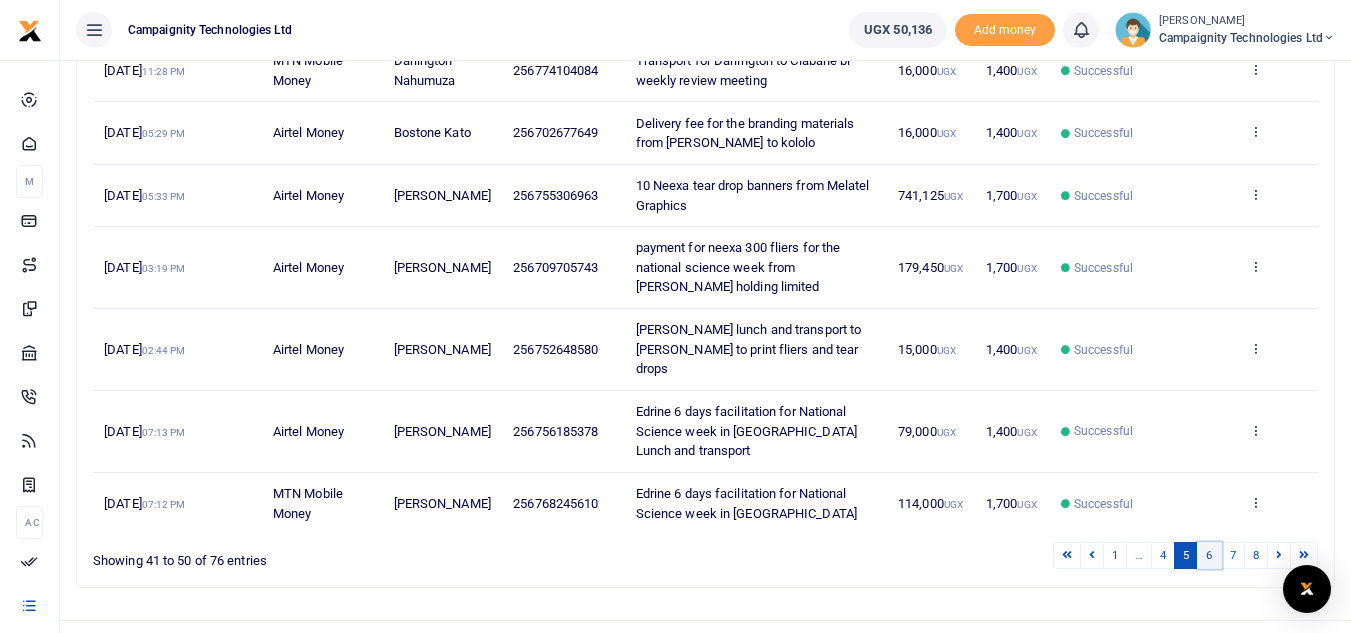 click on "6" at bounding box center (1209, 555) 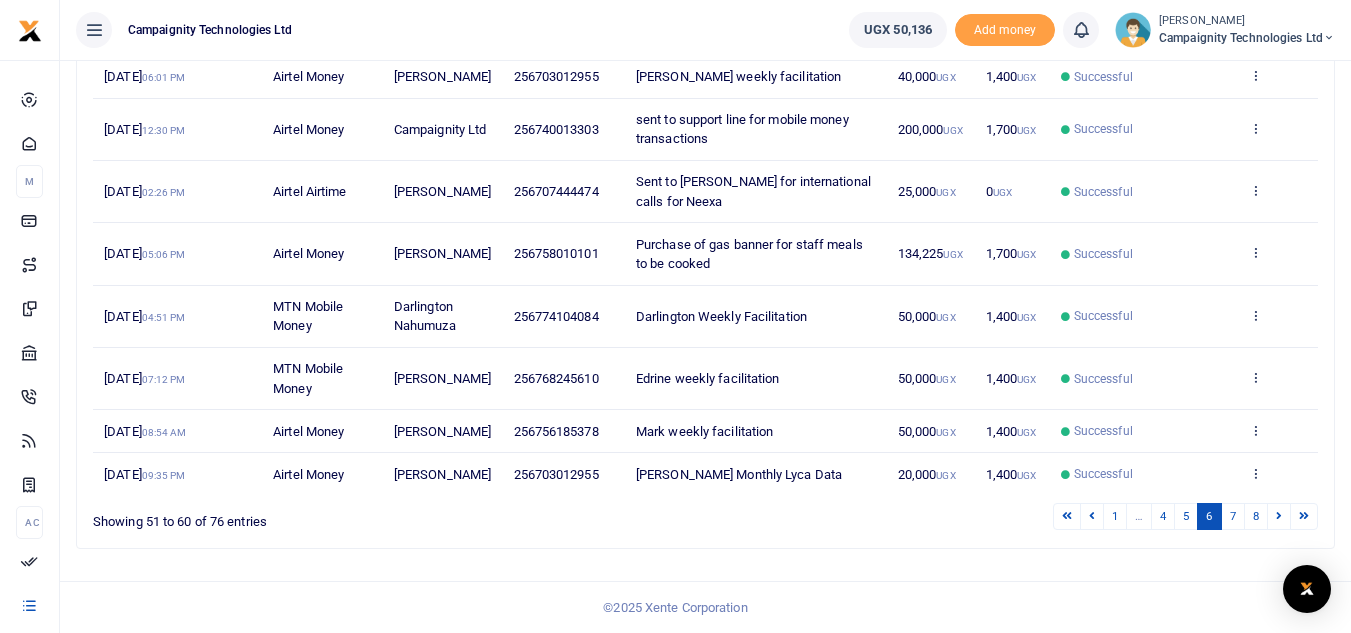 scroll, scrollTop: 462, scrollLeft: 0, axis: vertical 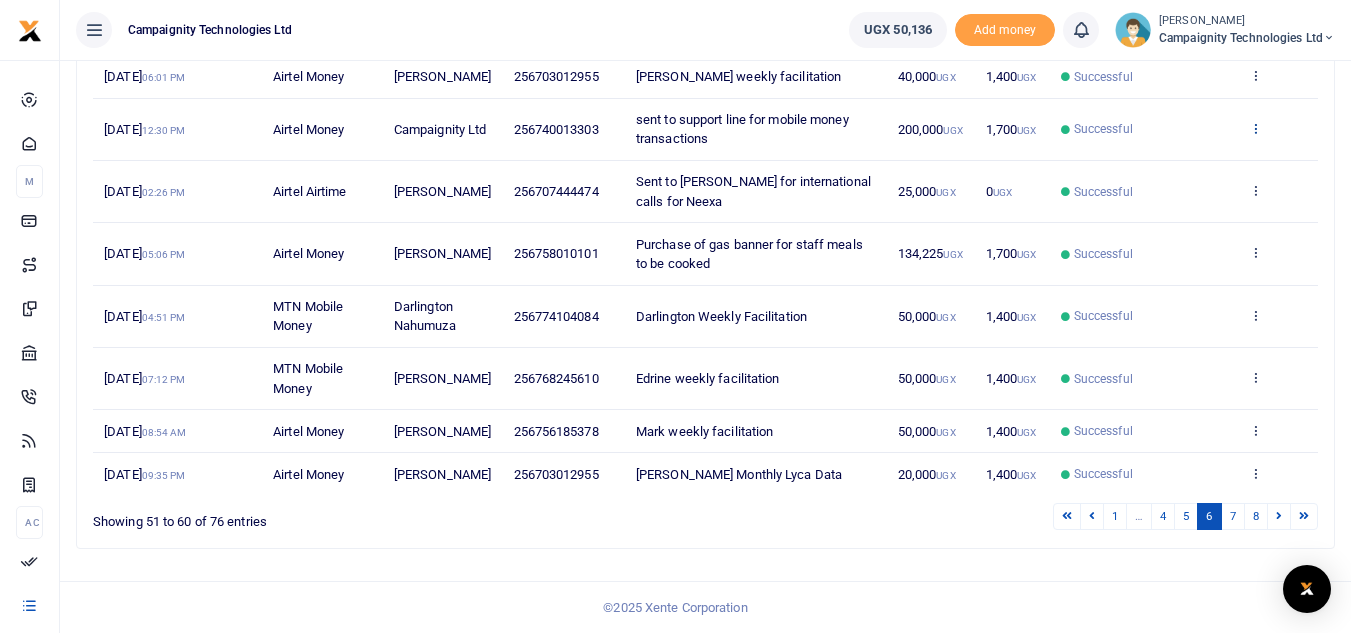 click at bounding box center (1255, 128) 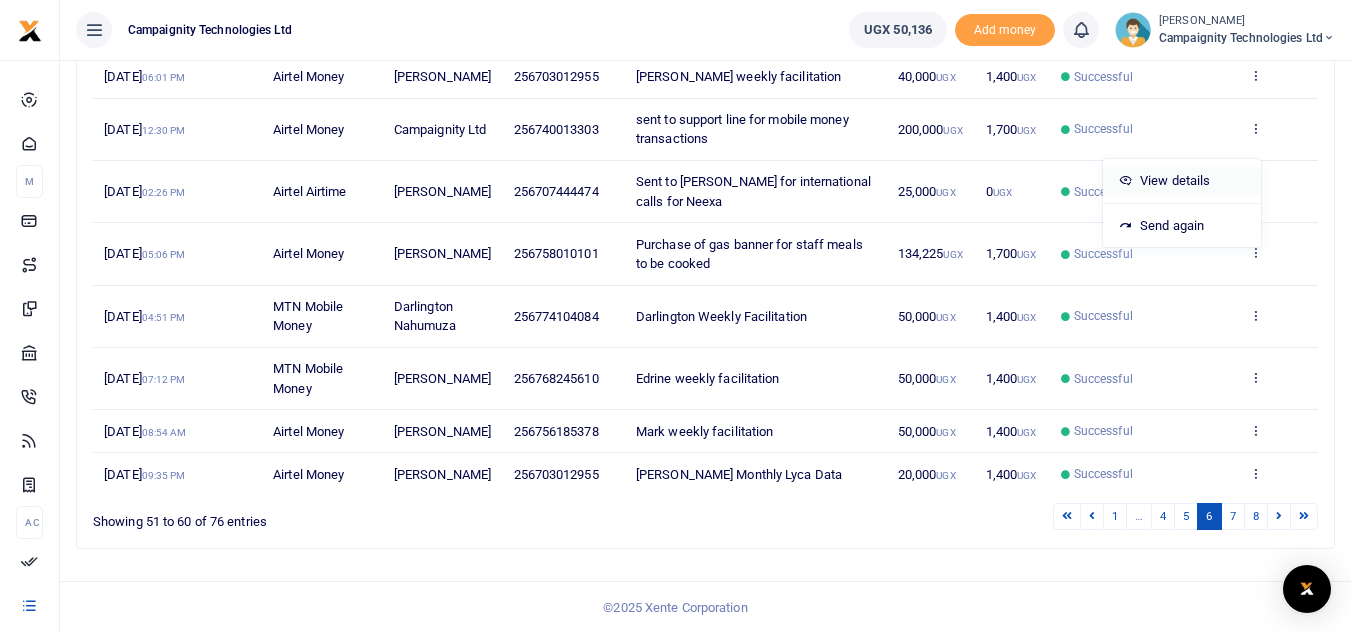 click on "View details" at bounding box center [1182, 181] 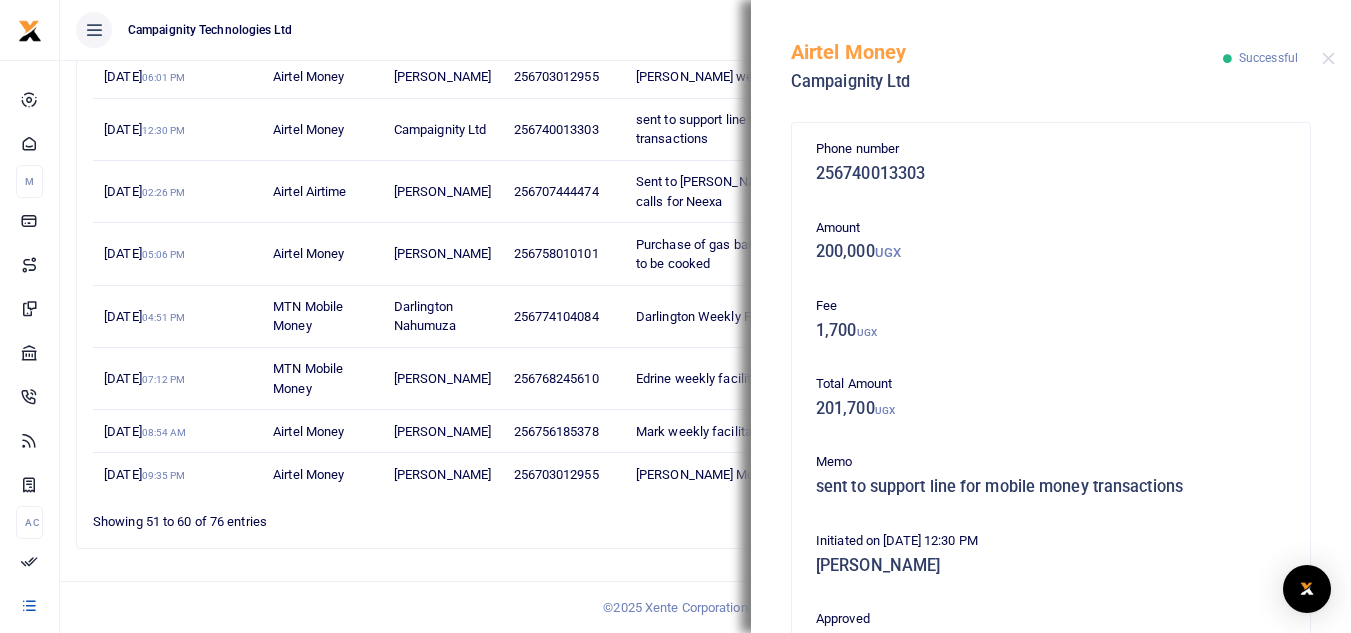 scroll, scrollTop: 430, scrollLeft: 0, axis: vertical 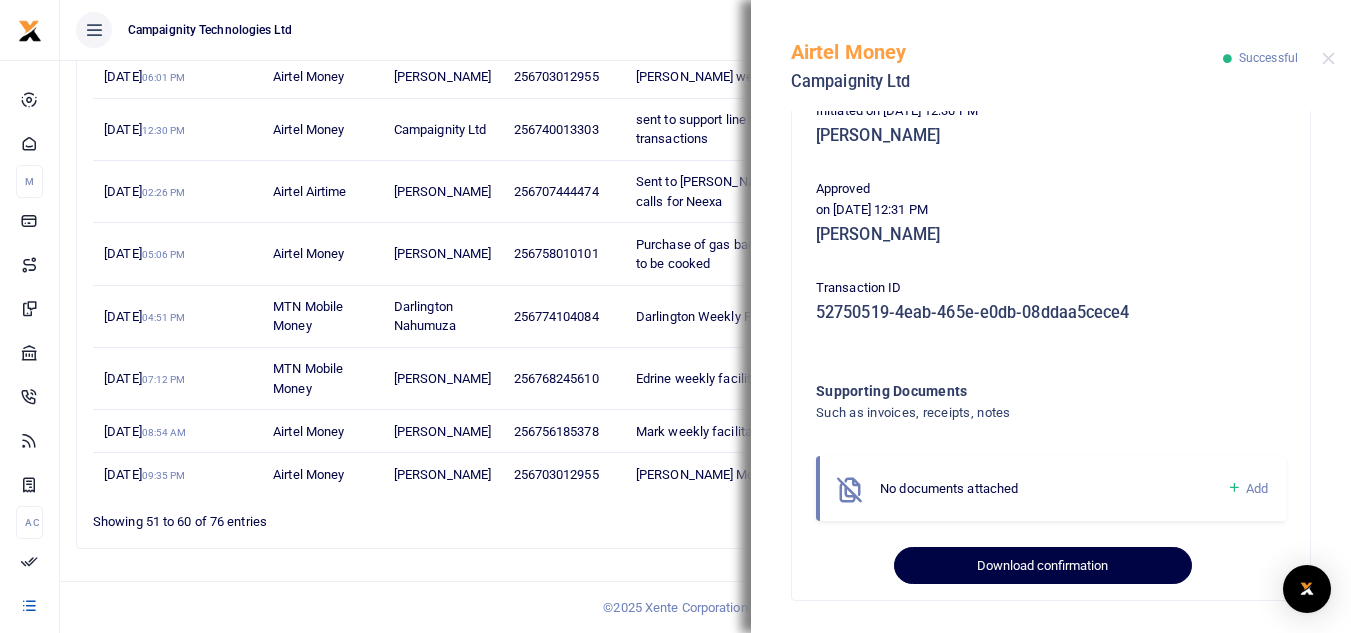 click on "Download confirmation" at bounding box center [1042, 566] 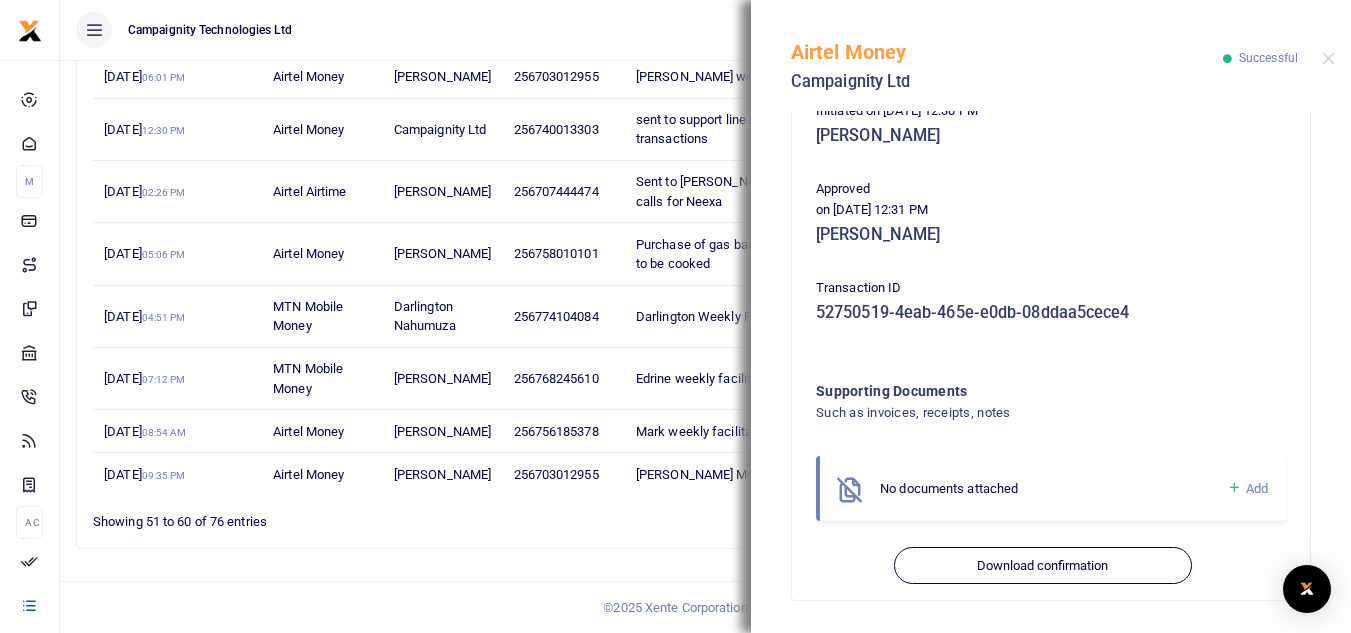 click at bounding box center [1328, 58] 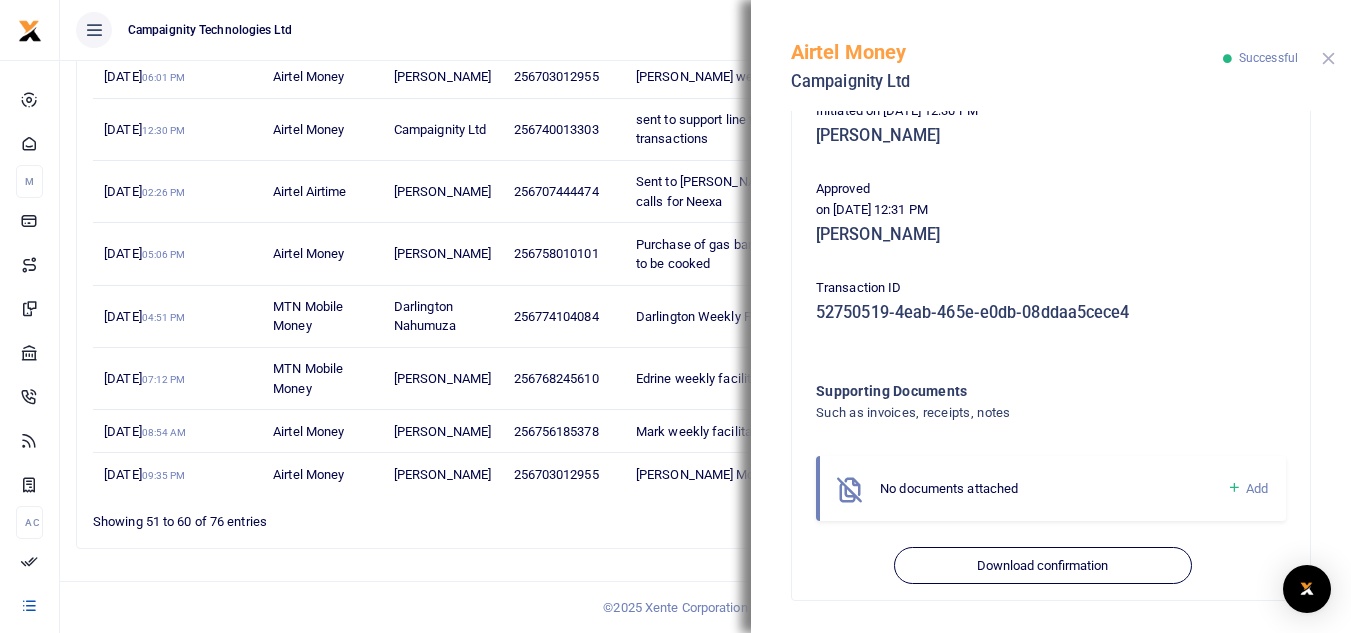 click at bounding box center [1328, 58] 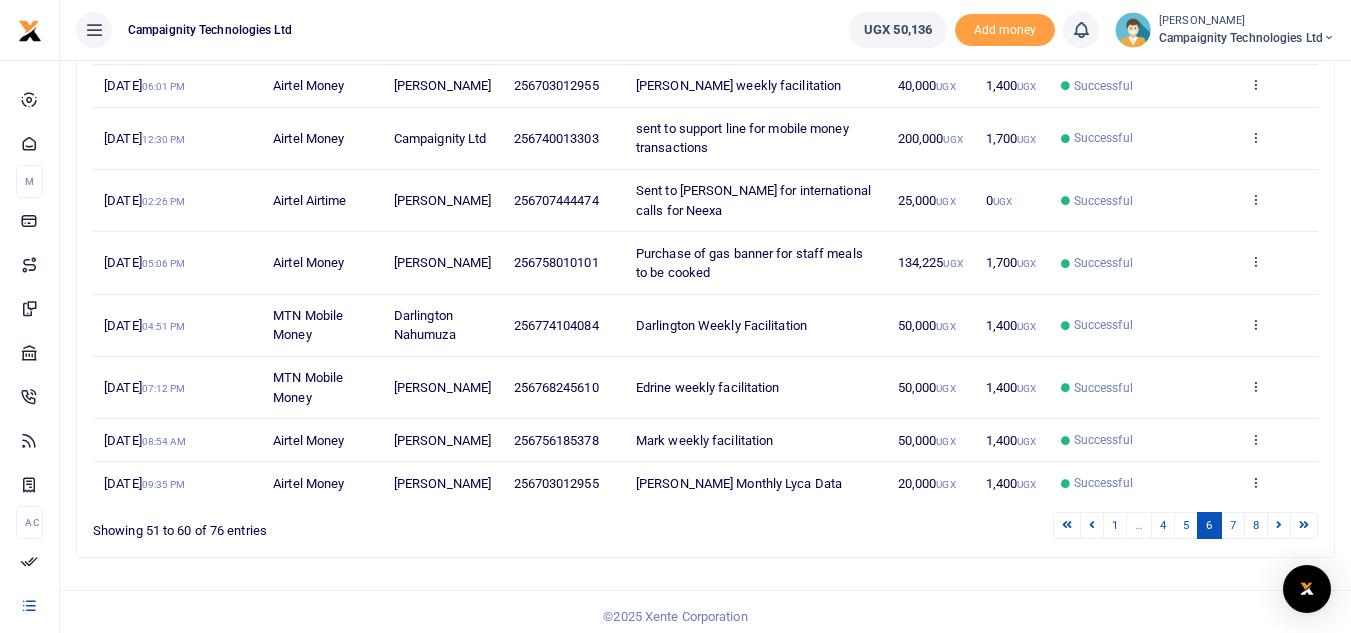 scroll, scrollTop: 462, scrollLeft: 0, axis: vertical 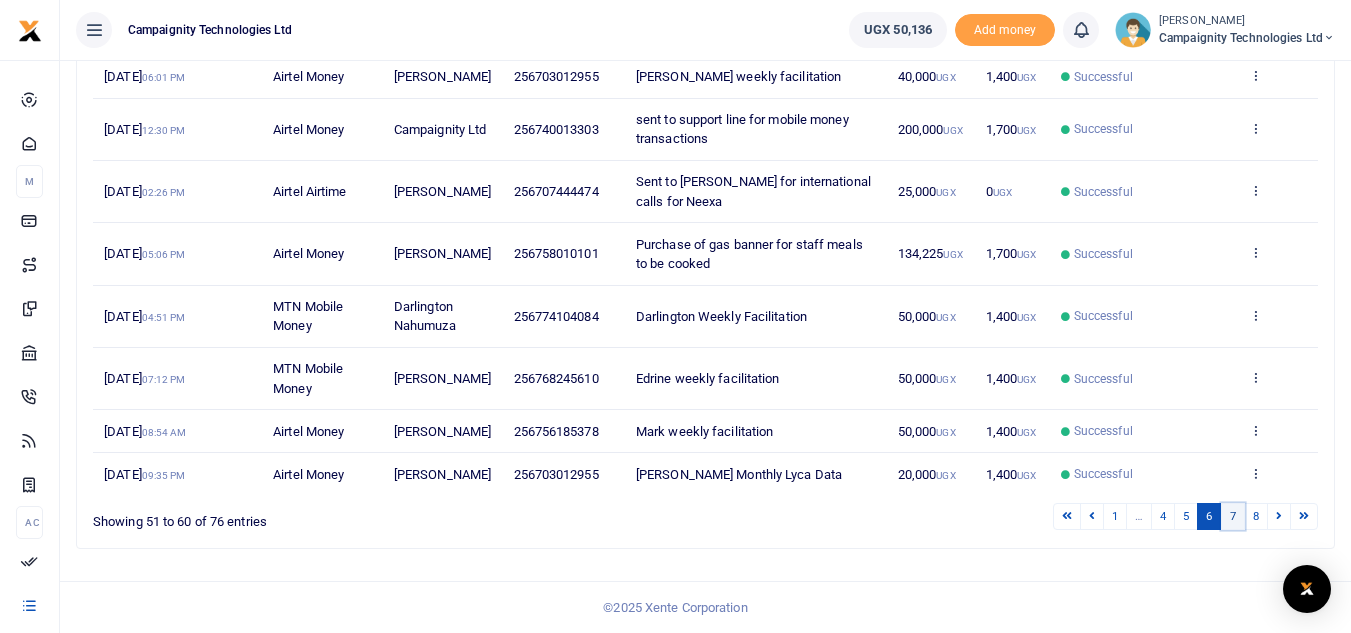 click on "7" at bounding box center [1233, 516] 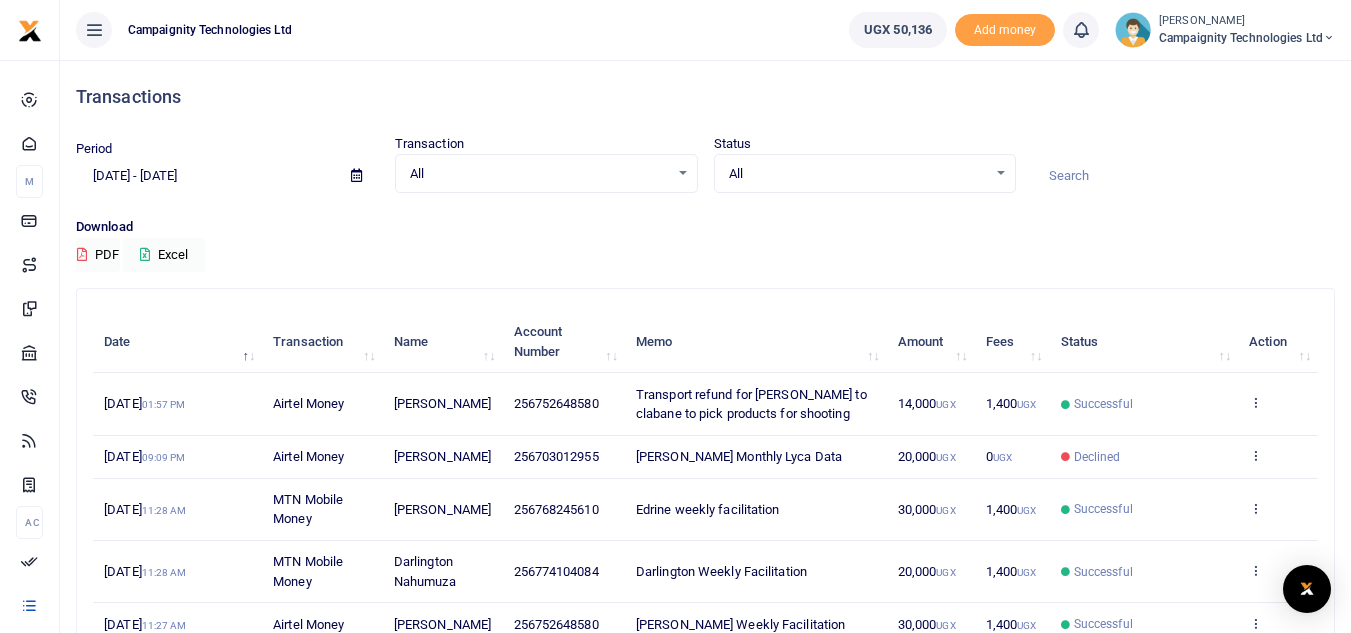 scroll, scrollTop: 482, scrollLeft: 0, axis: vertical 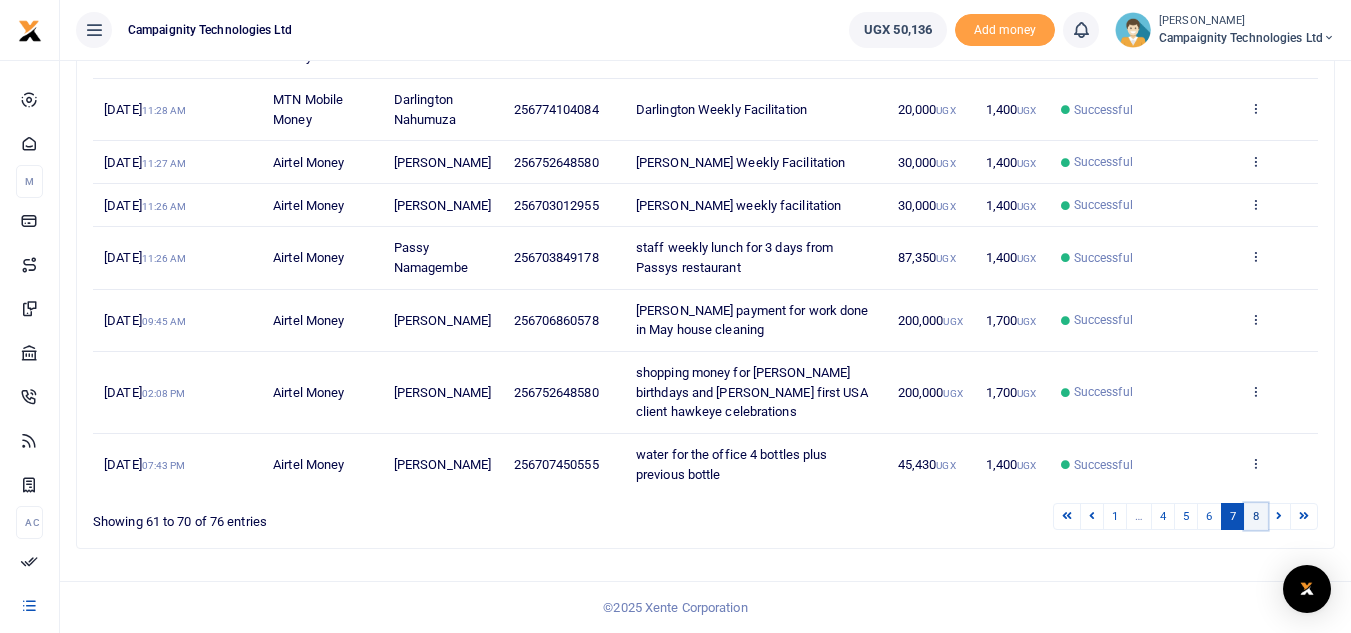 click on "8" at bounding box center [1256, 516] 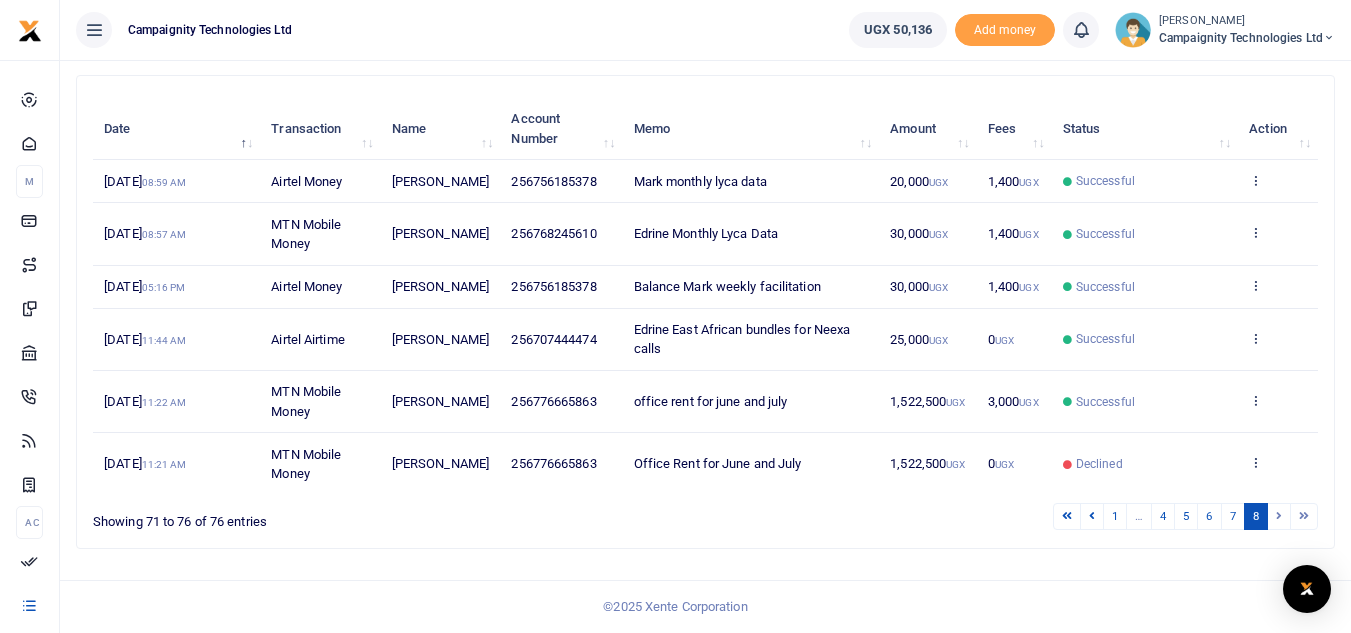 scroll, scrollTop: 0, scrollLeft: 0, axis: both 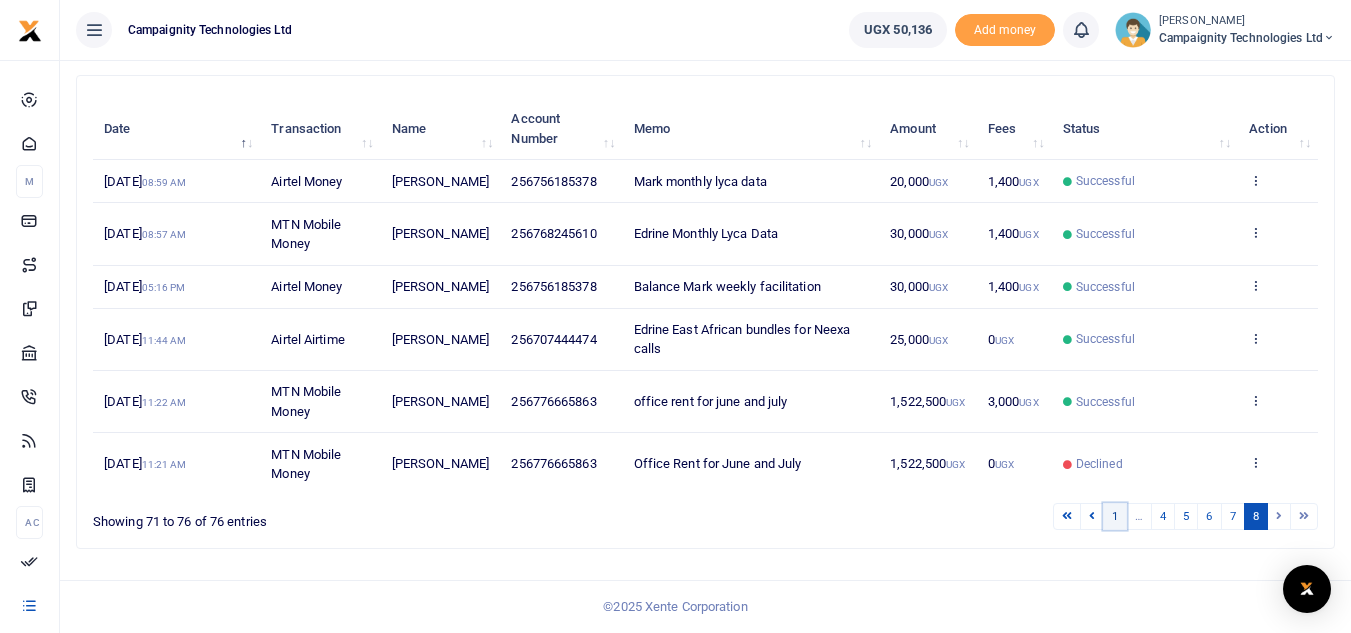 click on "1" at bounding box center (1115, 516) 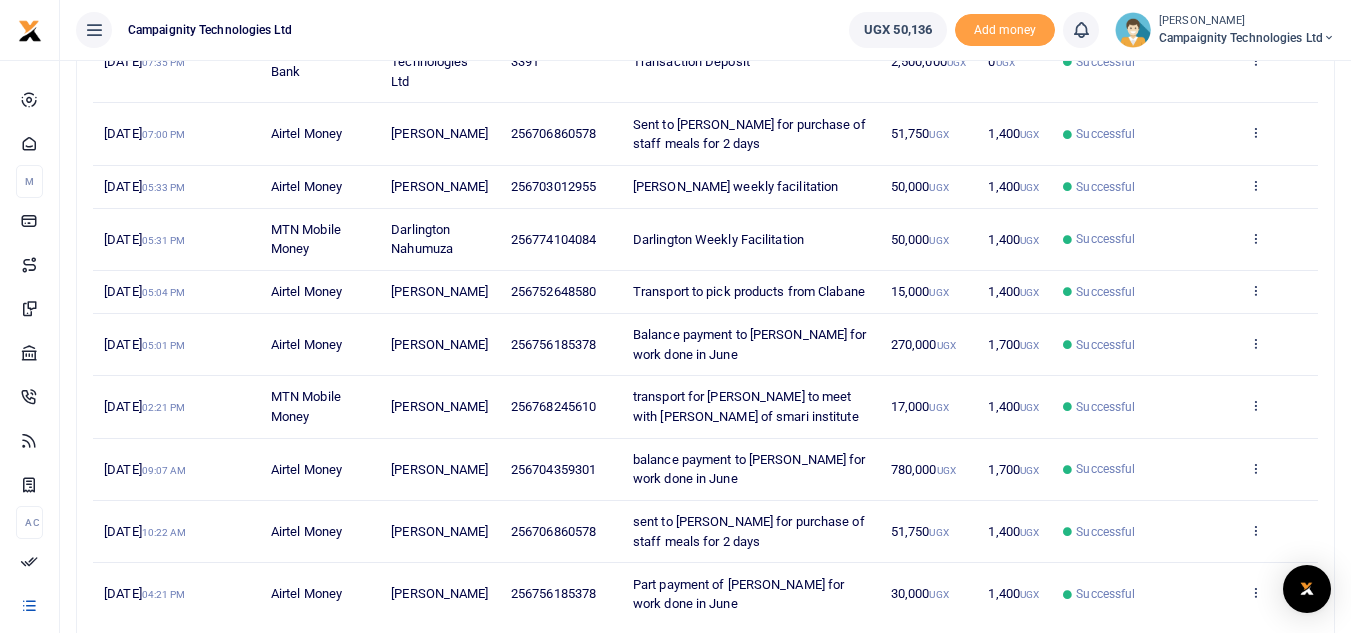 scroll, scrollTop: 501, scrollLeft: 0, axis: vertical 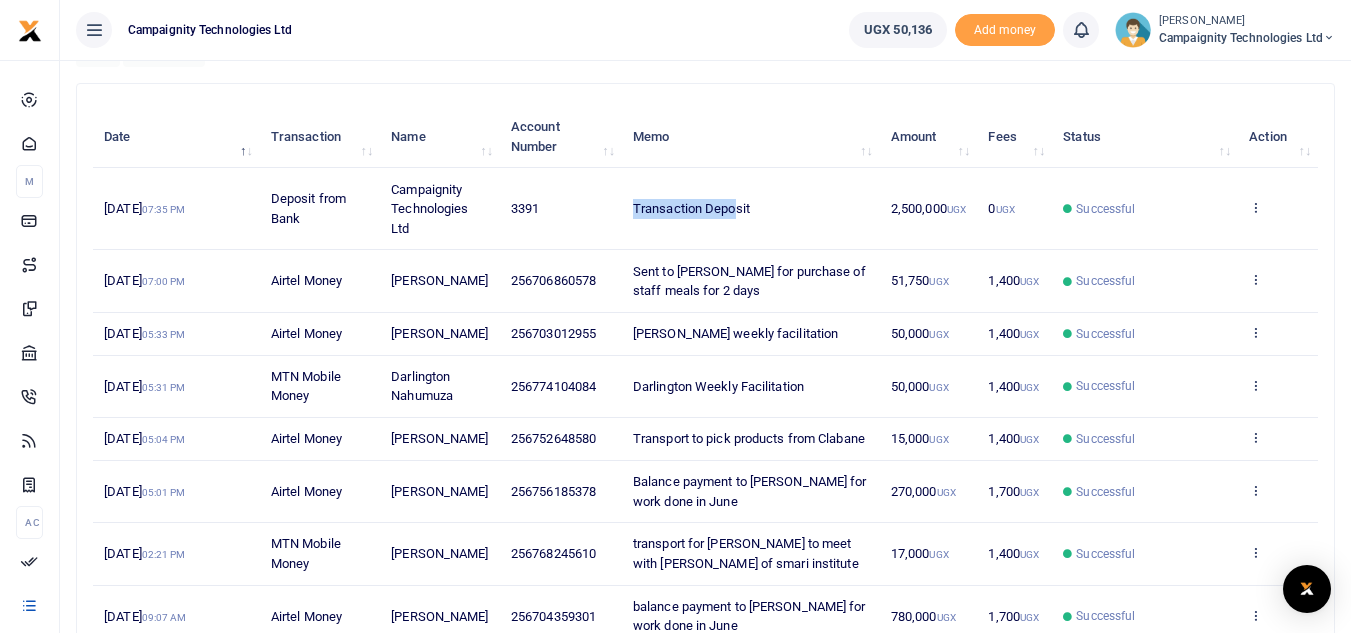 drag, startPoint x: 627, startPoint y: 209, endPoint x: 731, endPoint y: 207, distance: 104.019226 